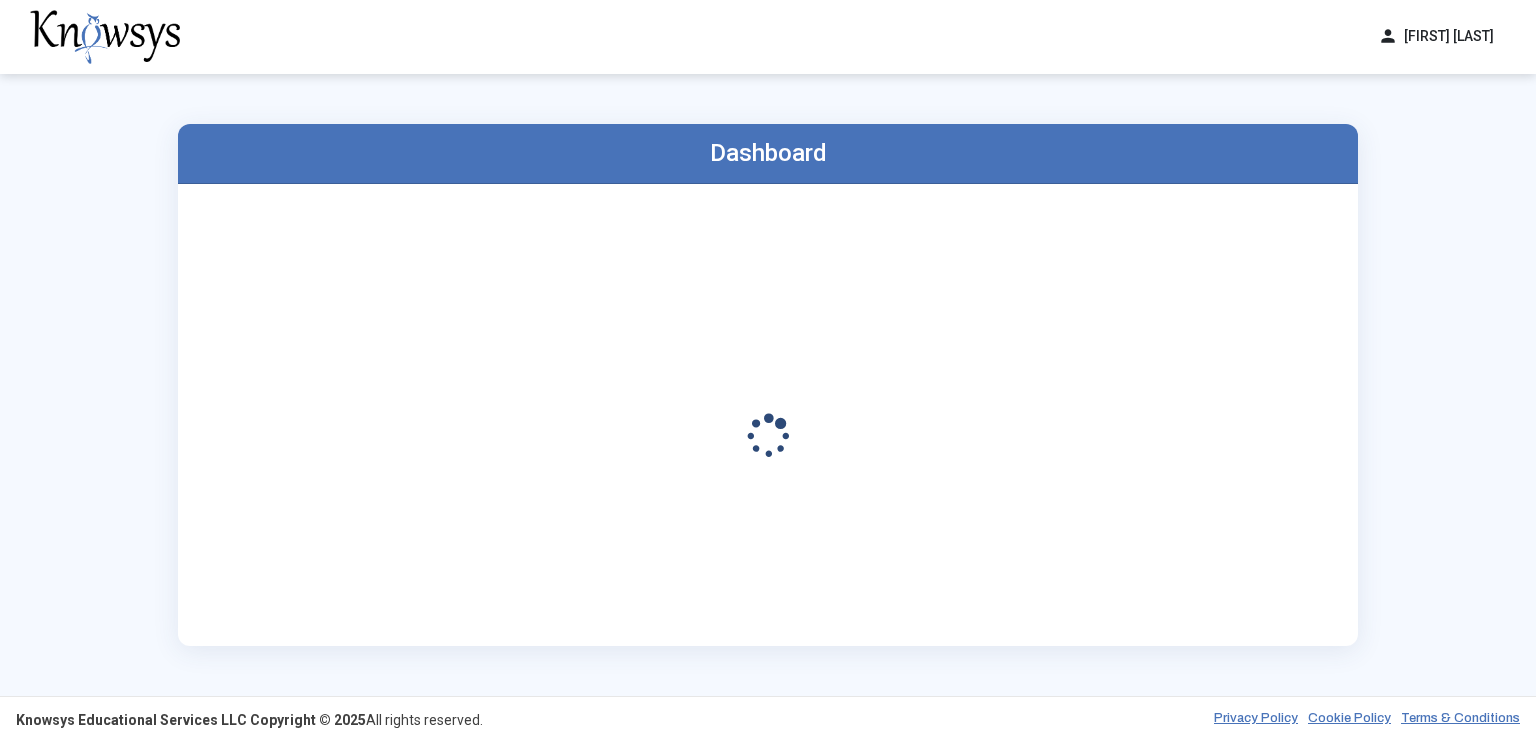 scroll, scrollTop: 0, scrollLeft: 0, axis: both 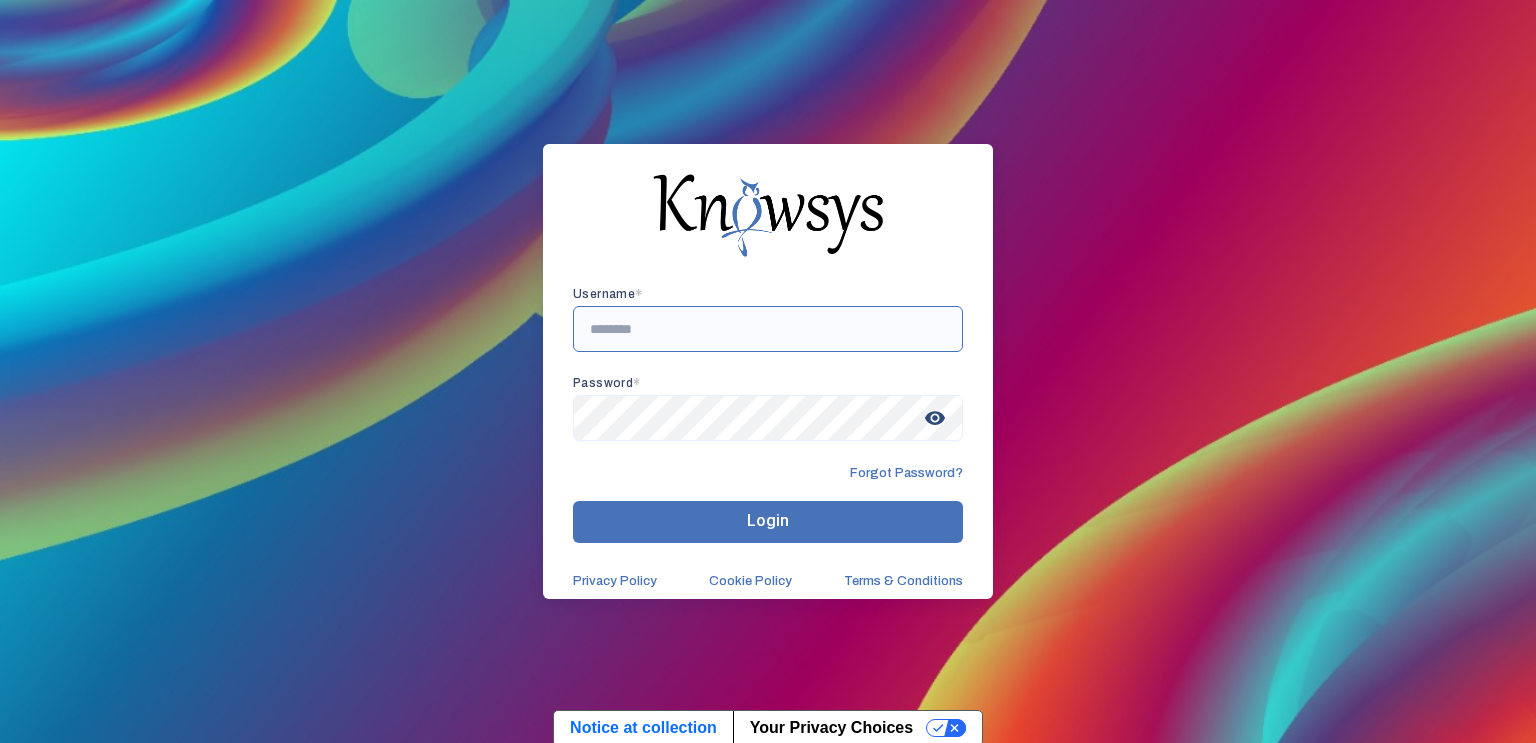 type on "**********" 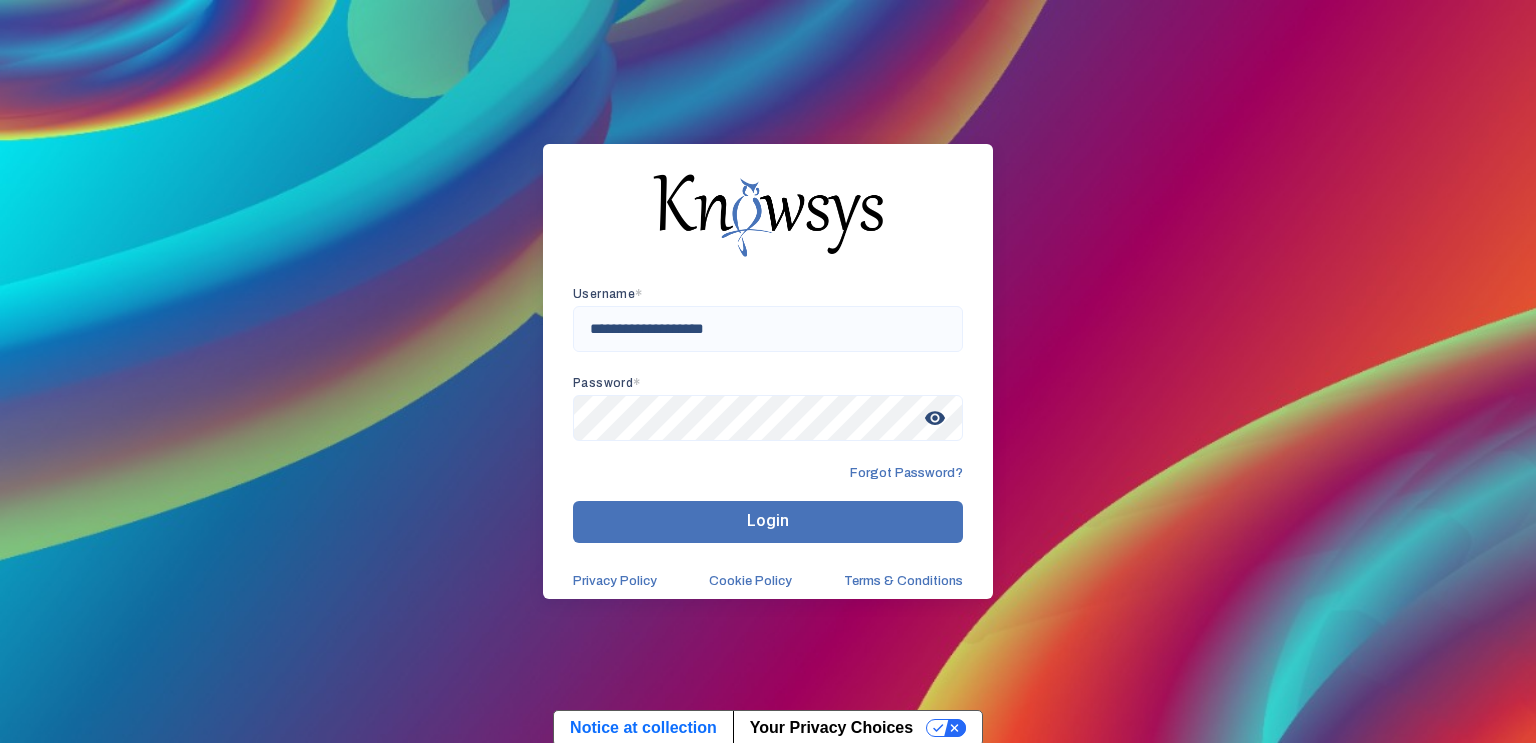 click on "Login" at bounding box center (768, 522) 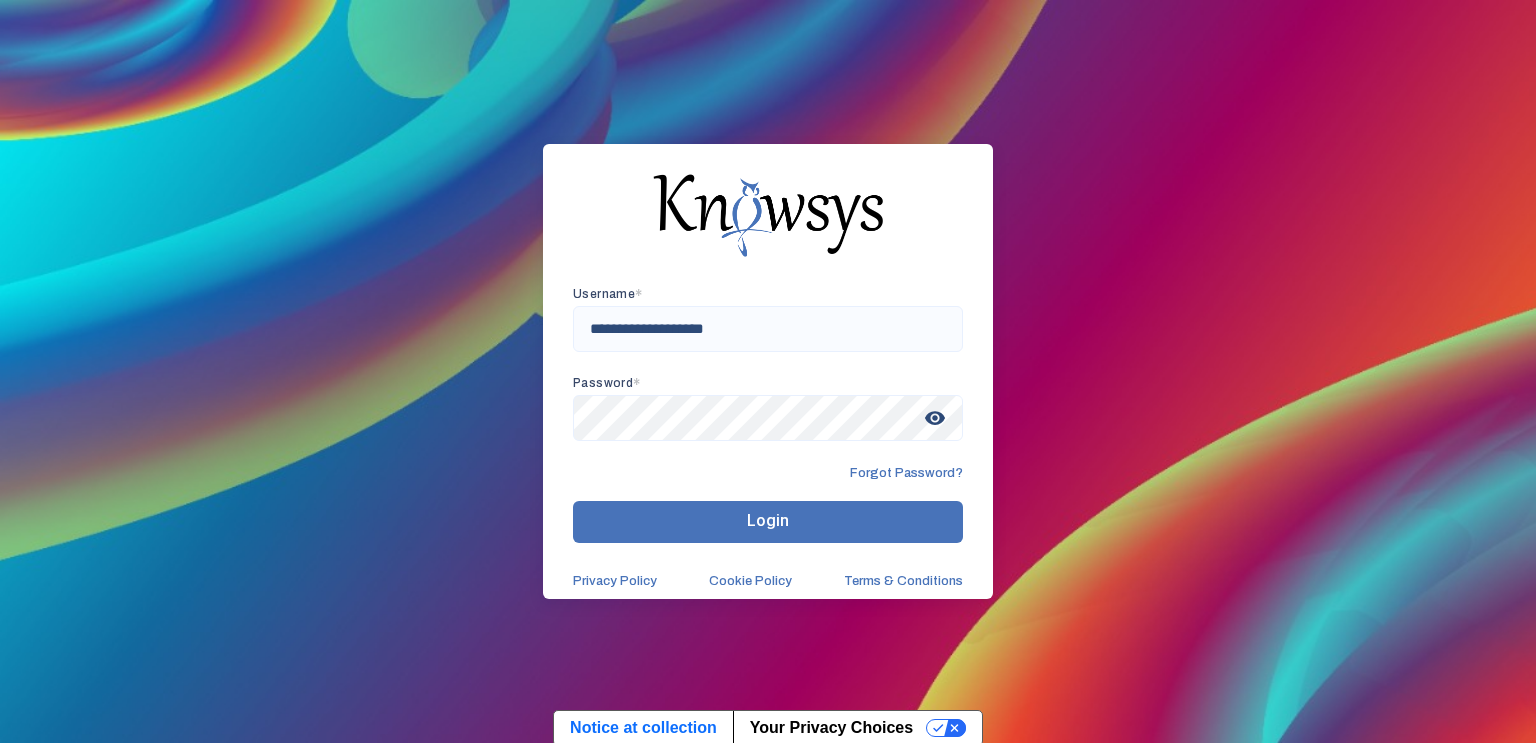 click on "Login" at bounding box center [768, 522] 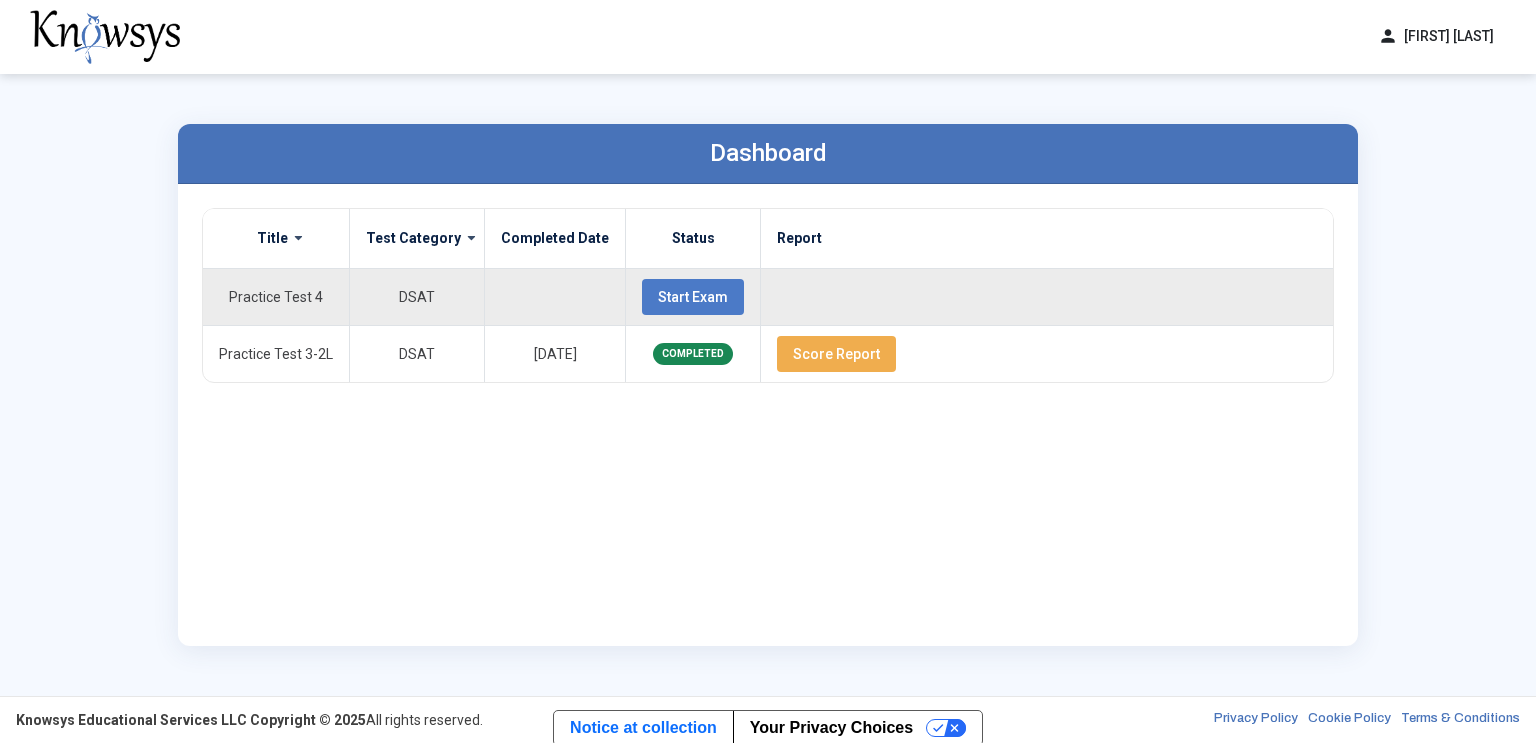 click on "Start Exam" at bounding box center [693, 297] 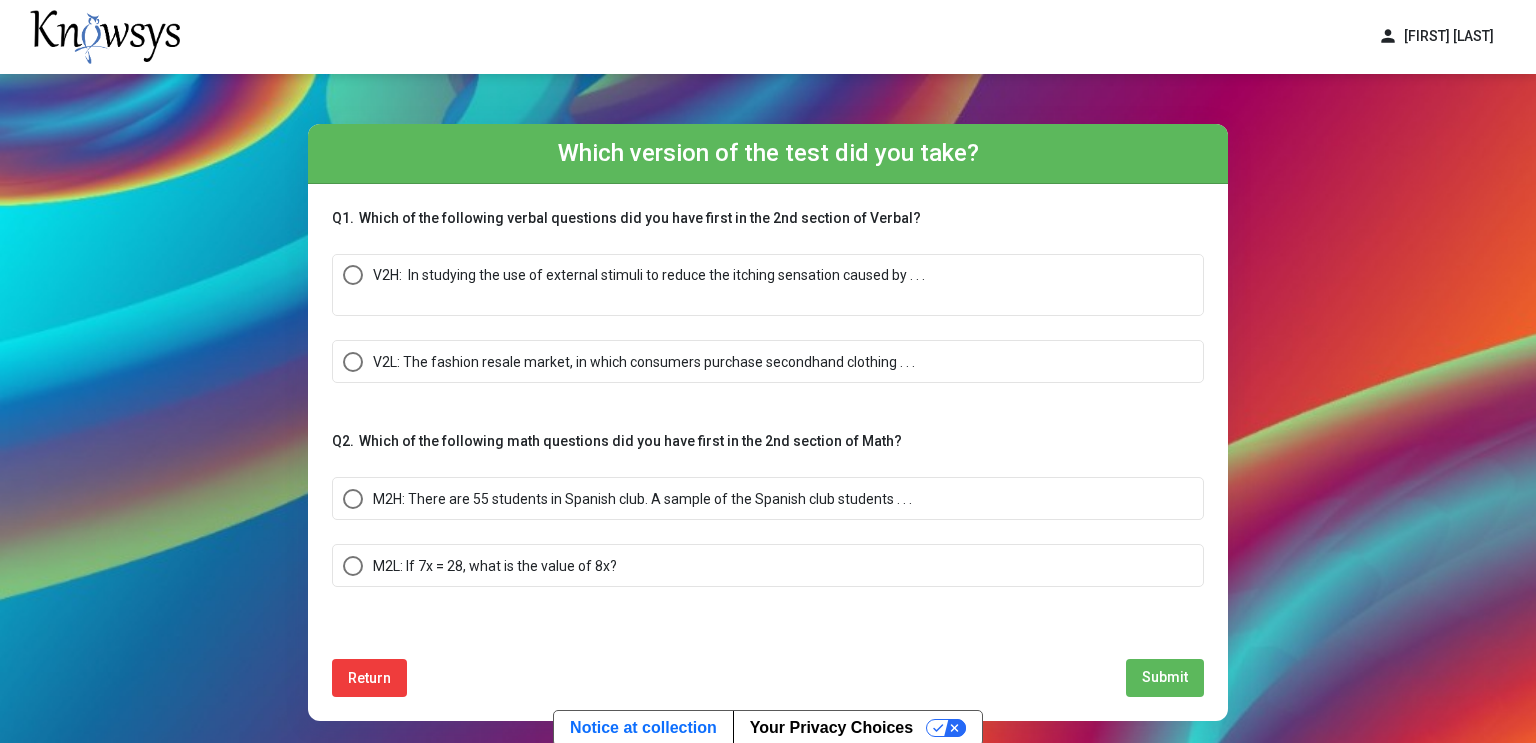 click on "V2H:  In studying the use of external stimuli to reduce the itching sensation caused by . . ." at bounding box center [649, 275] 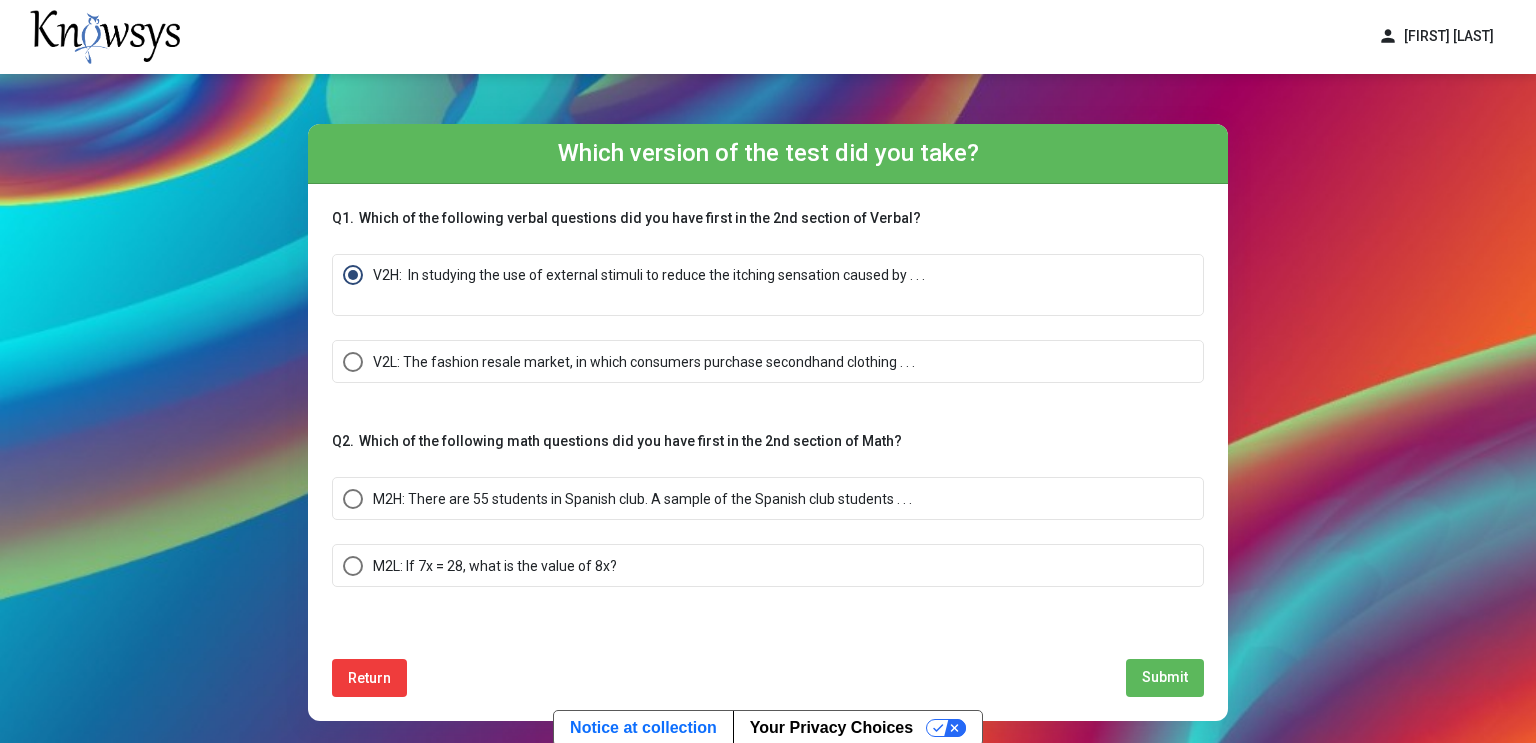 click on "M2L: If 7x = 28, what is the value of 8x?" at bounding box center [768, 566] 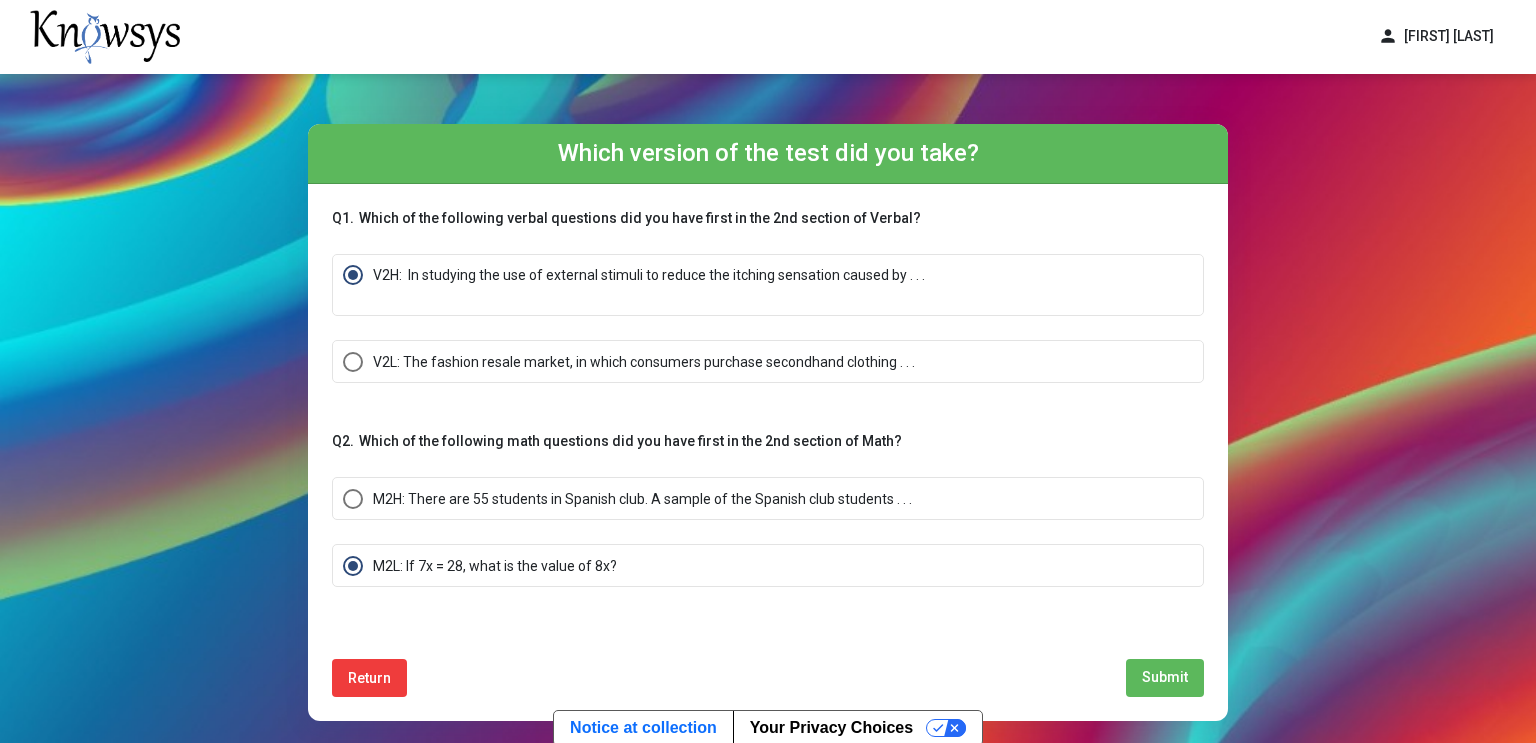 click on "Submit" at bounding box center [1165, 677] 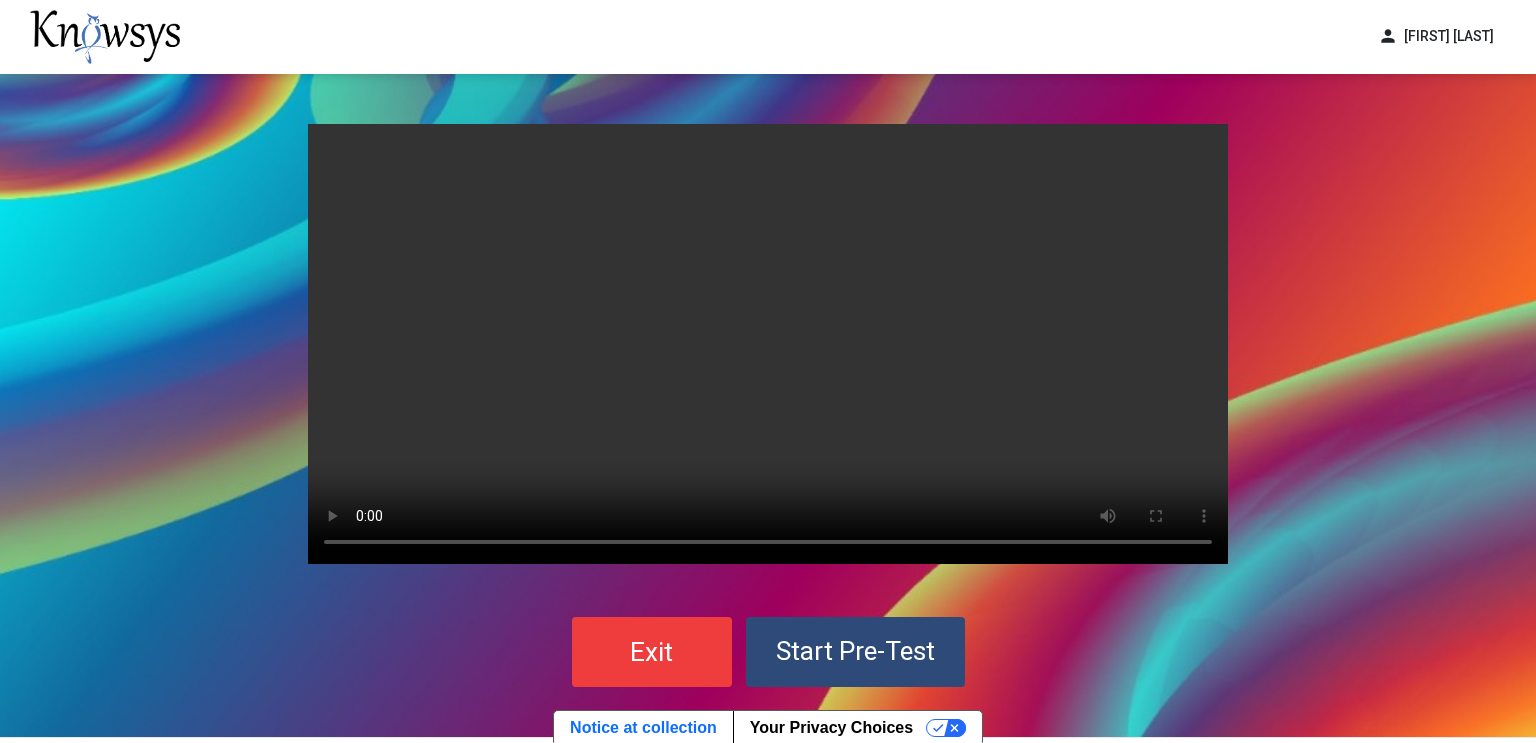 click on "Start Pre-Test" at bounding box center [855, 651] 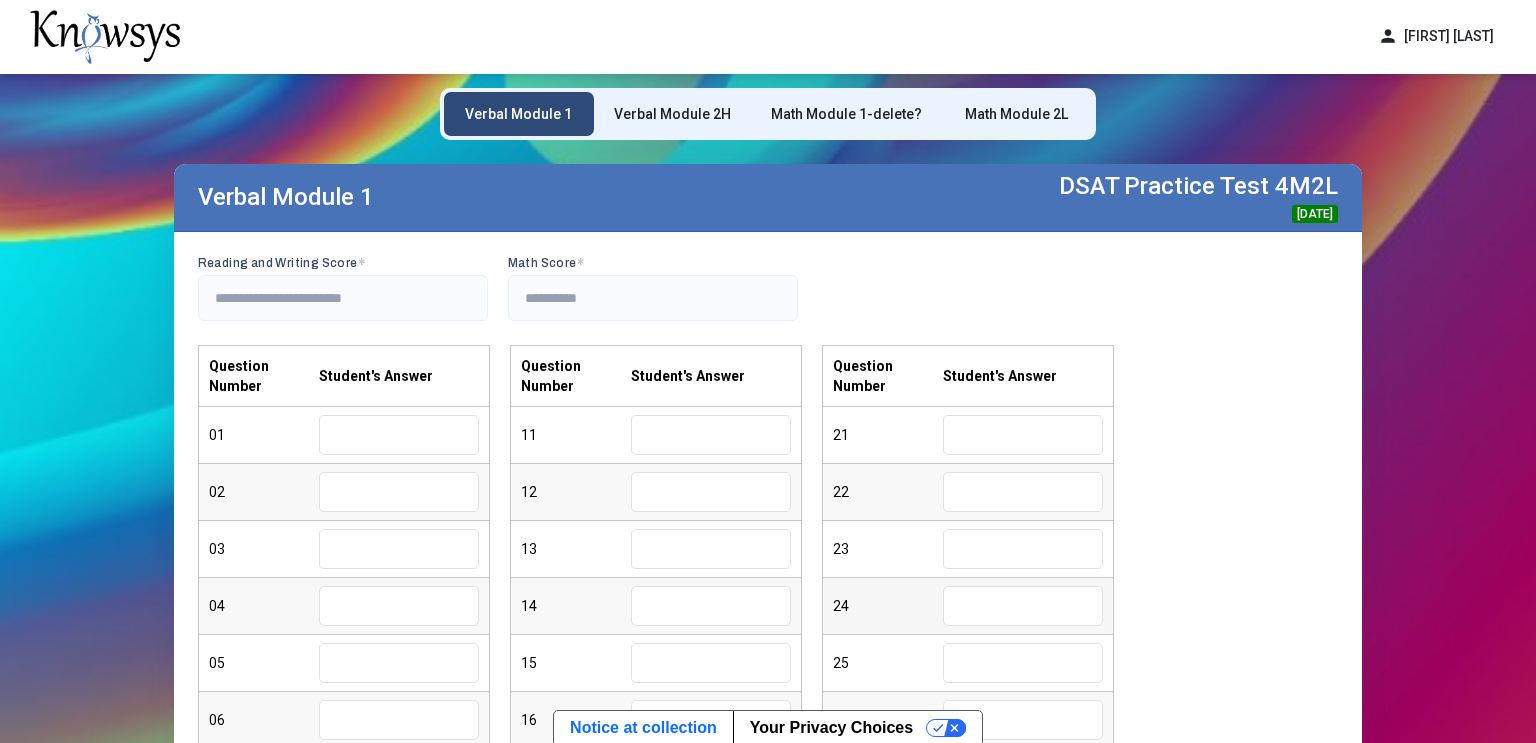 scroll, scrollTop: 38, scrollLeft: 0, axis: vertical 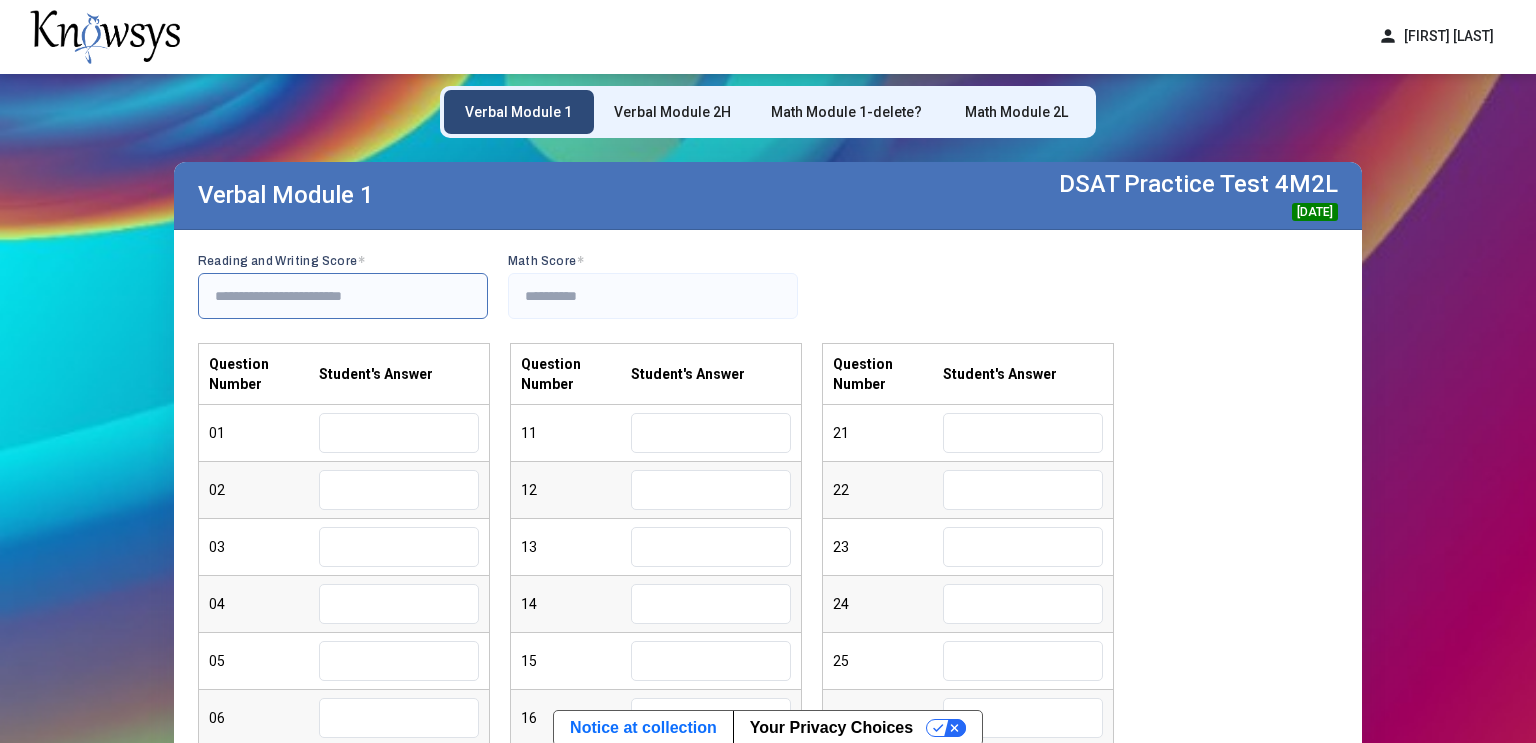 click at bounding box center (343, 296) 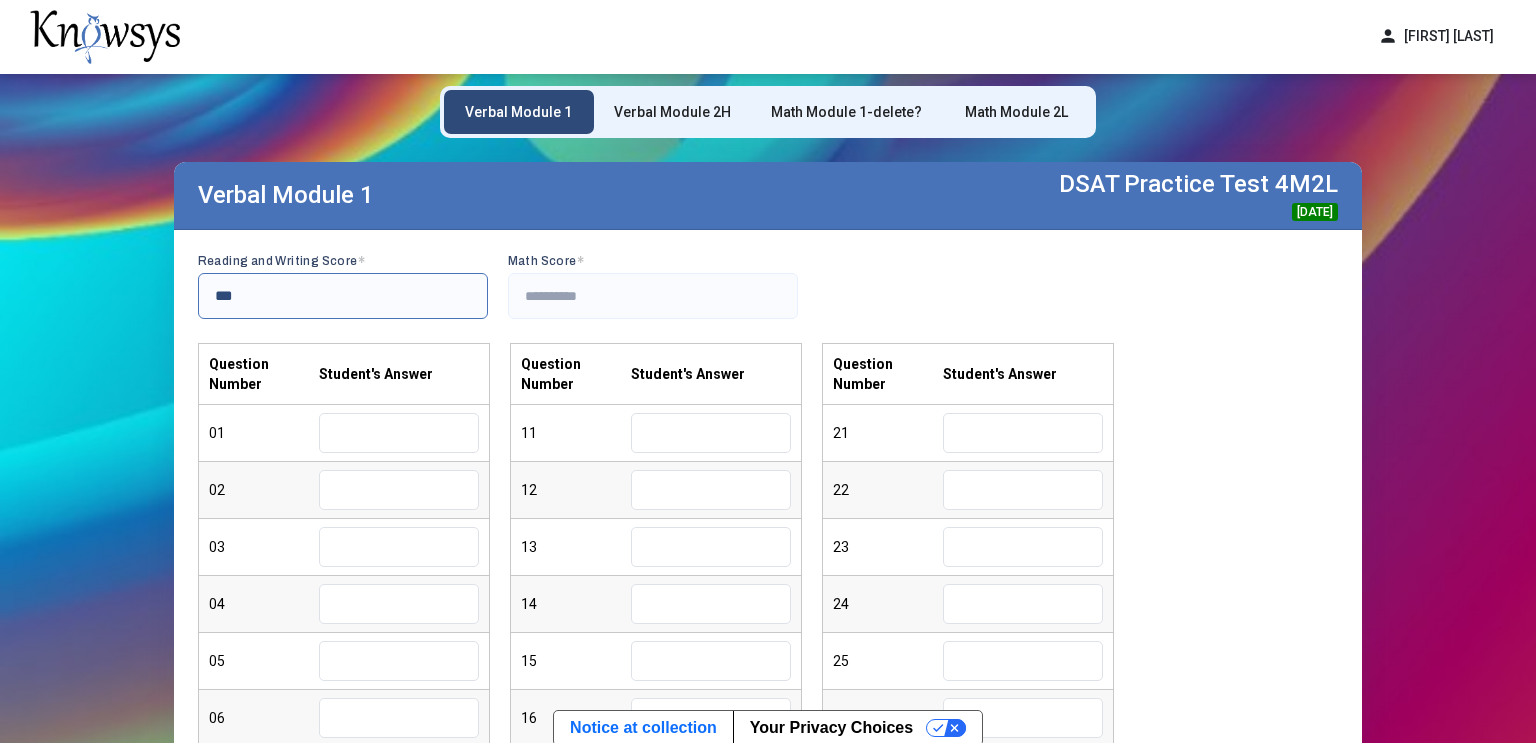 type on "***" 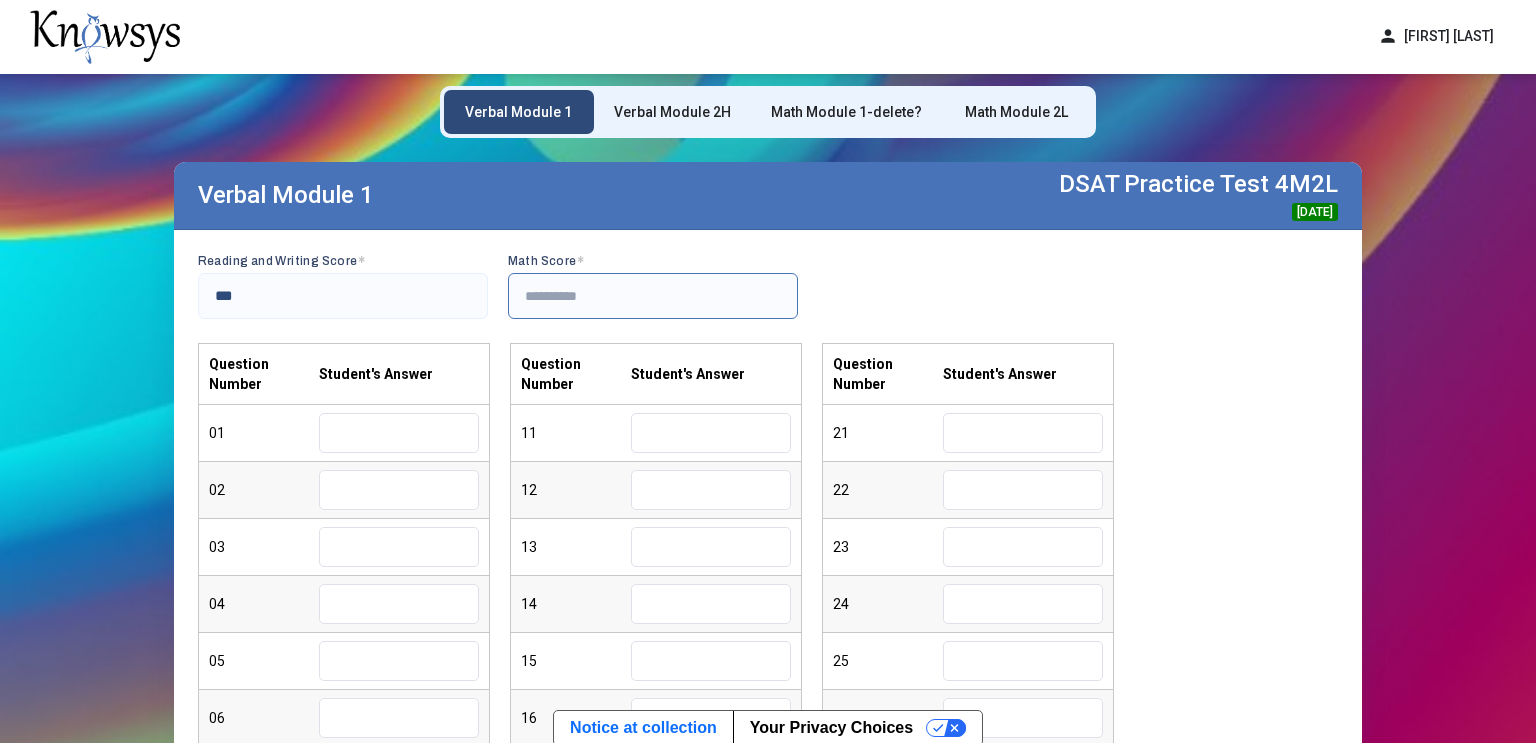 click at bounding box center (653, 296) 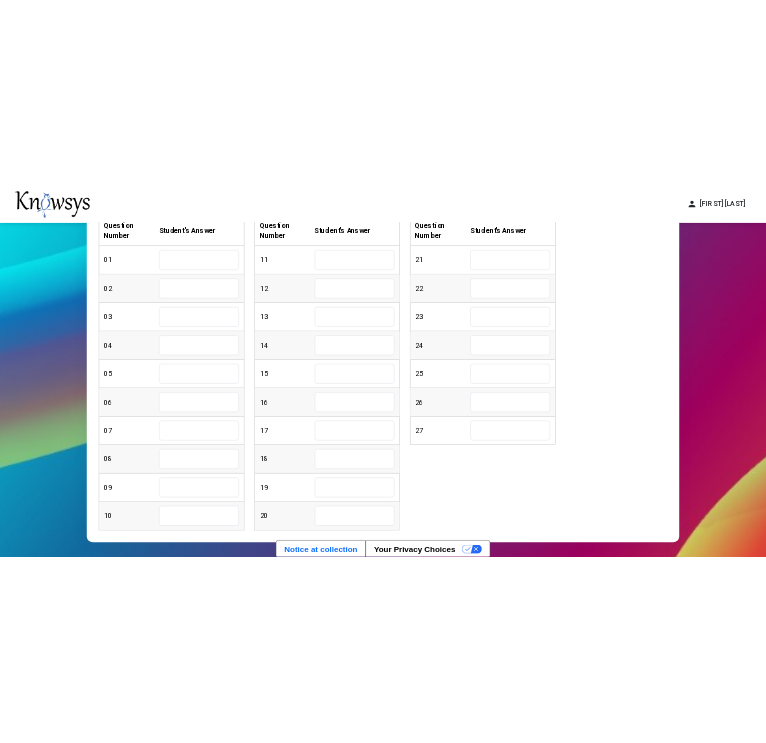 scroll, scrollTop: 312, scrollLeft: 0, axis: vertical 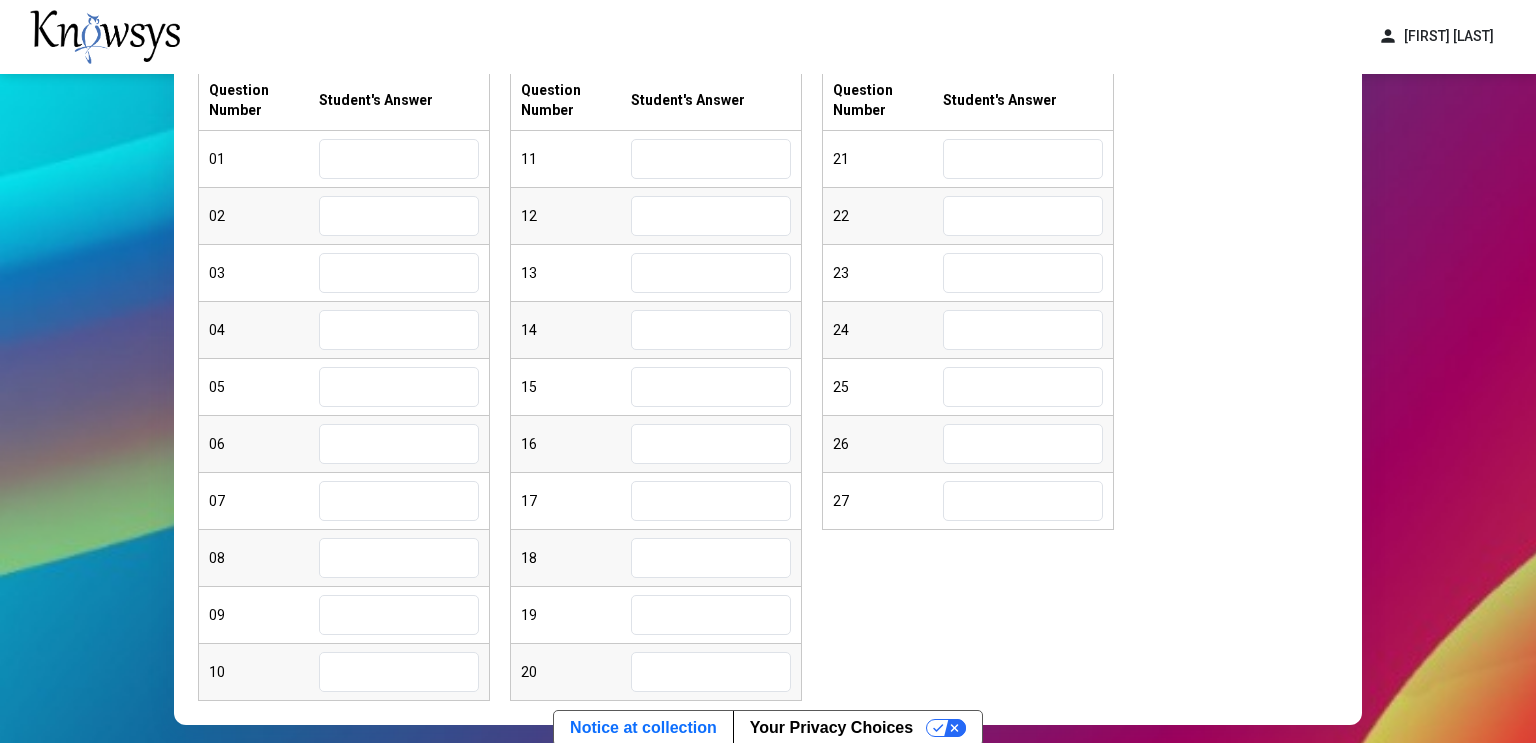 type on "***" 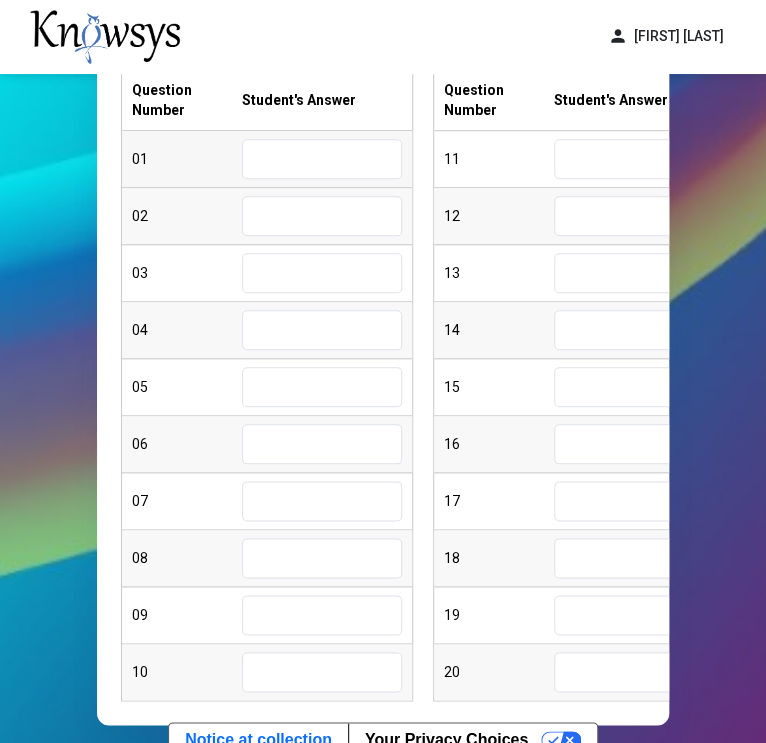 click at bounding box center [322, 159] 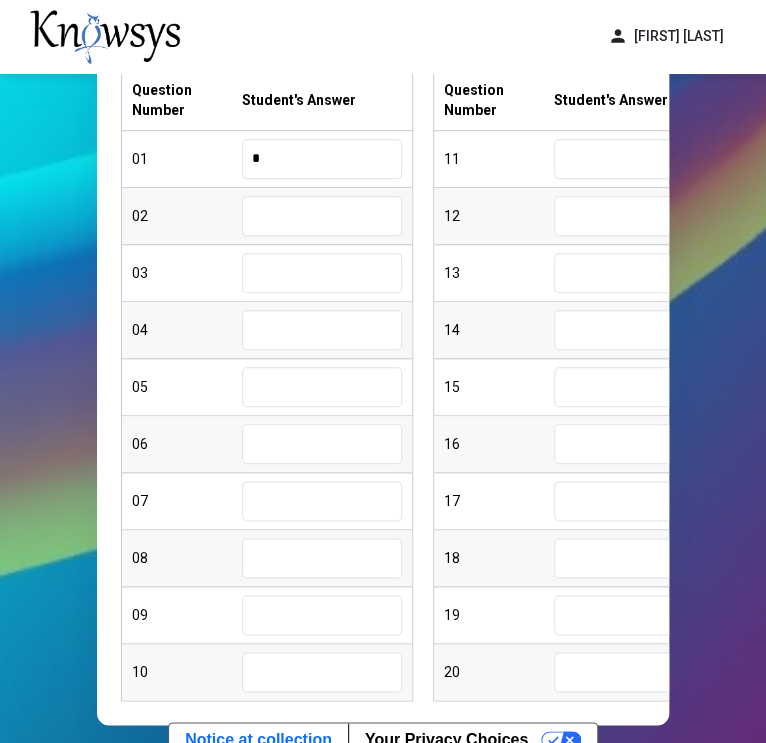 type on "*" 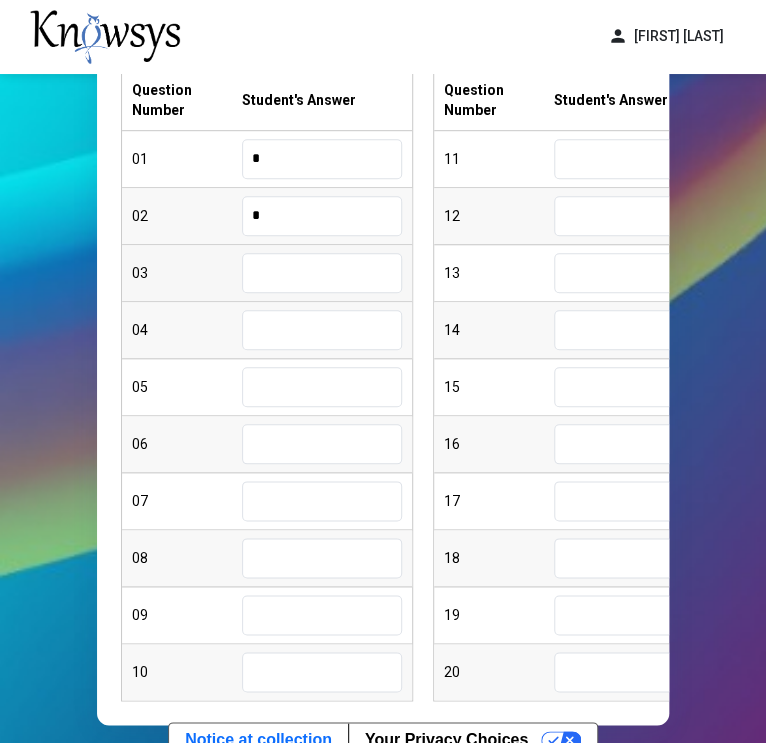 type on "*" 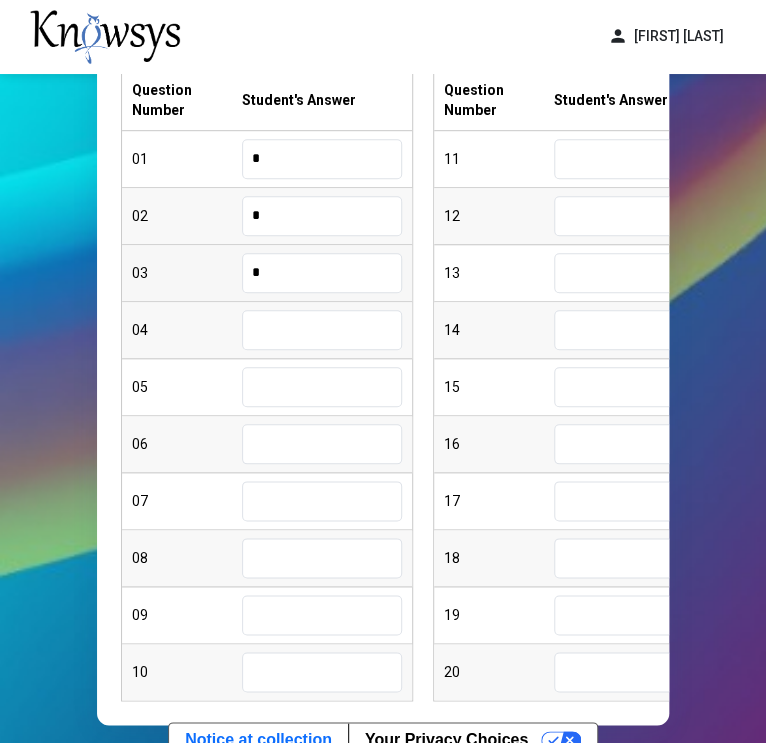type on "*" 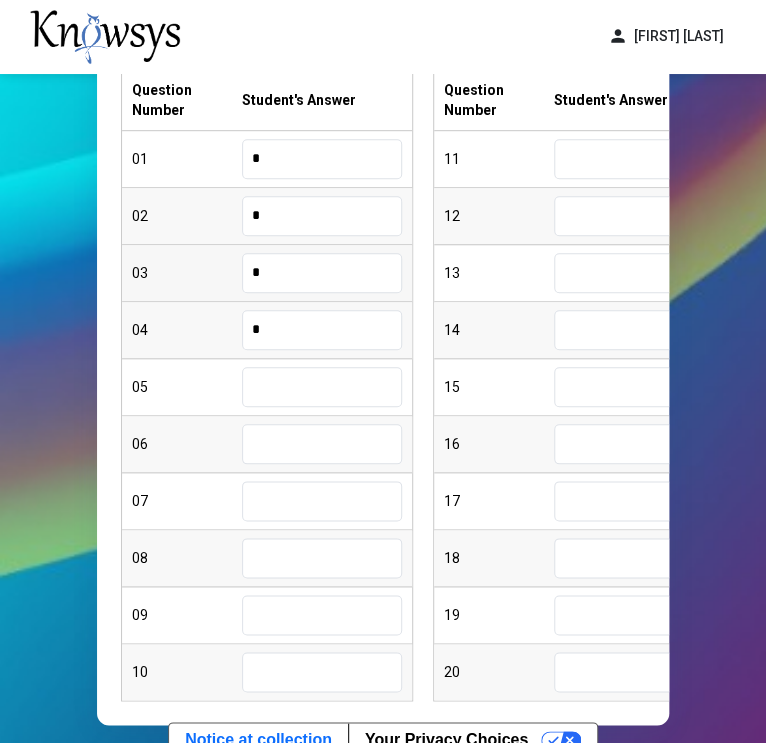 type on "*" 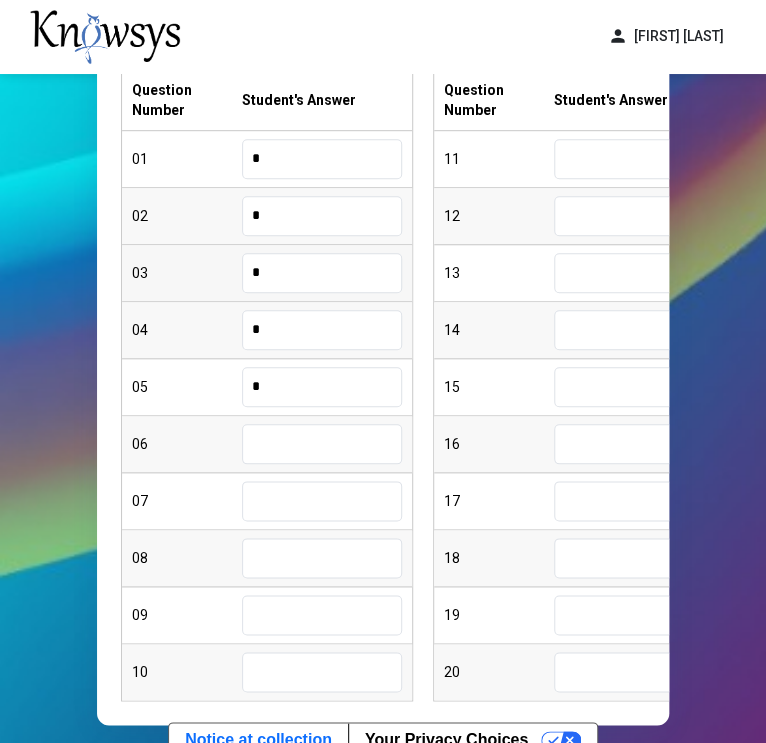 type on "*" 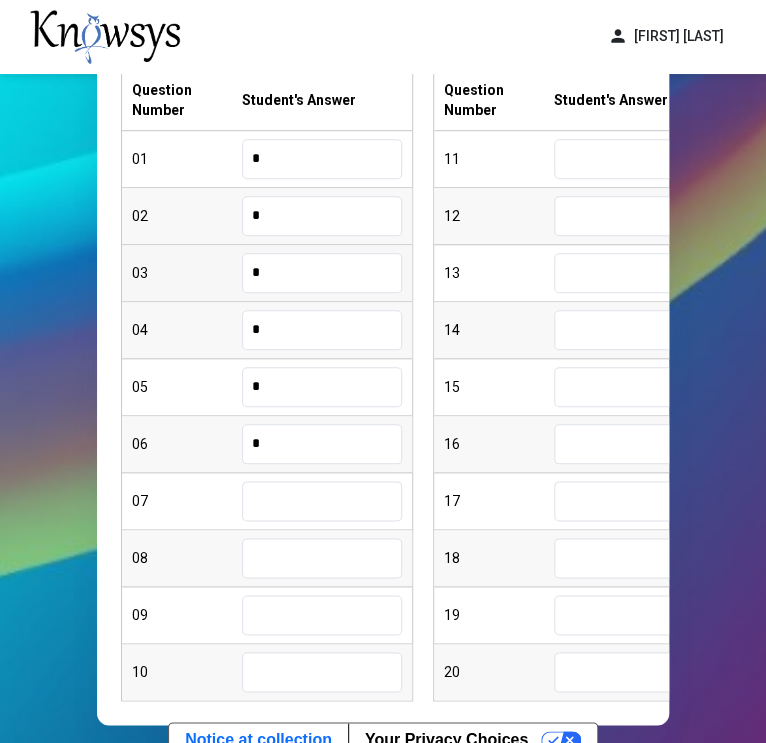 type on "*" 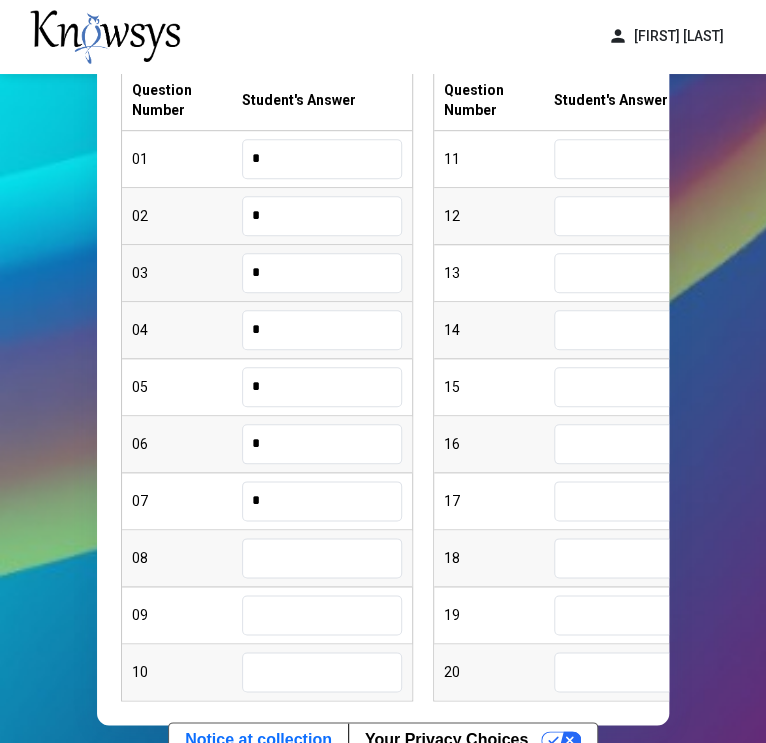 type on "*" 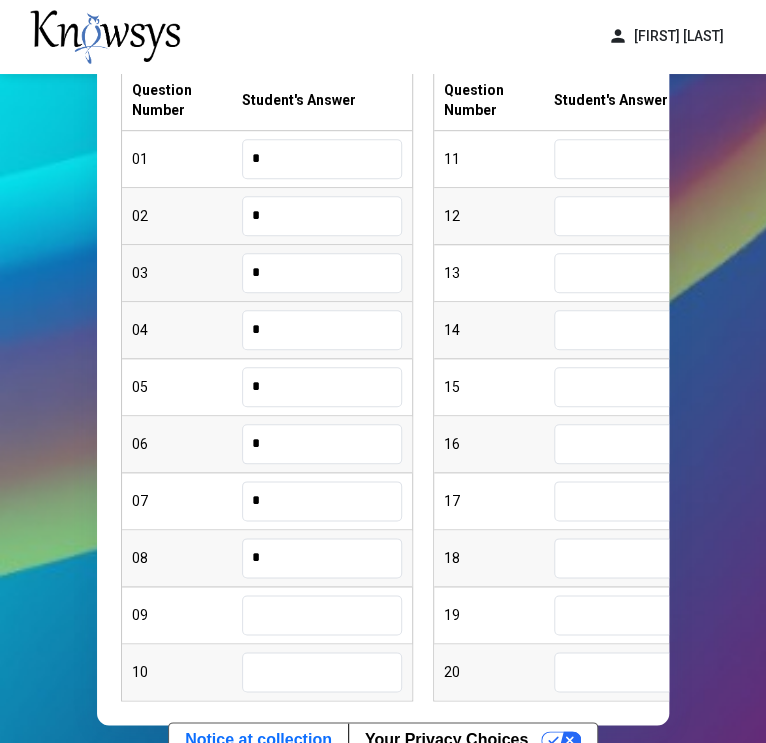 type on "*" 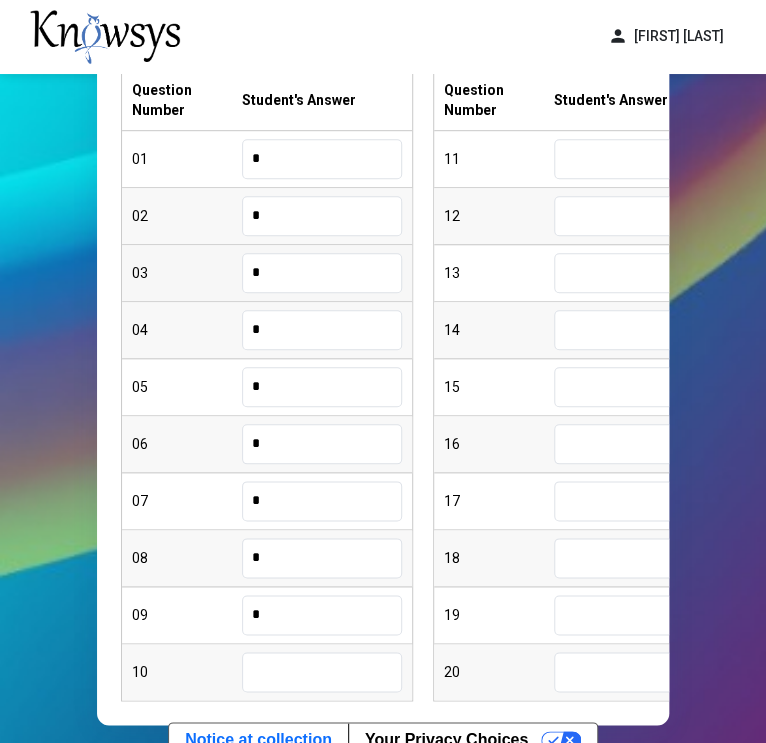 type on "*" 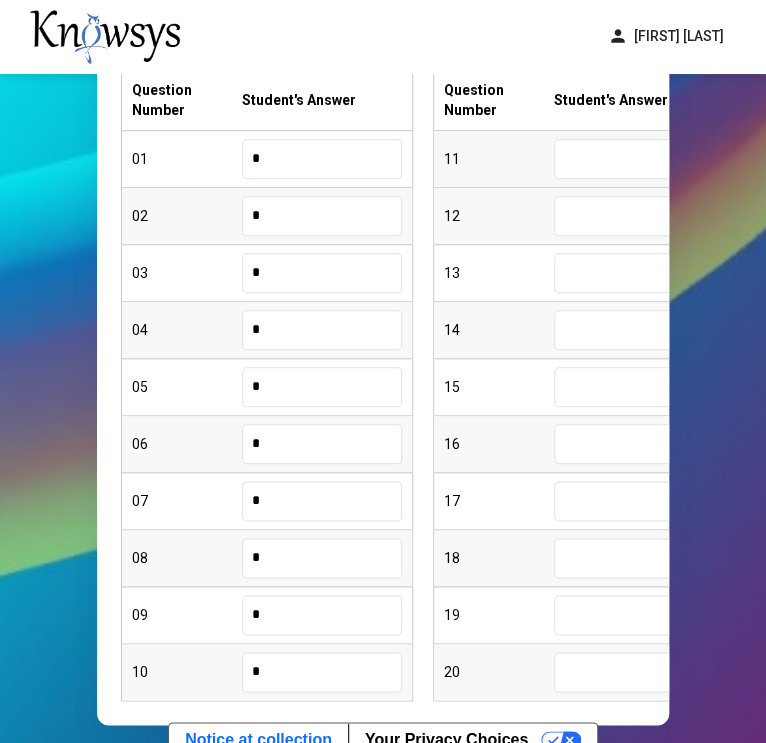 type on "*" 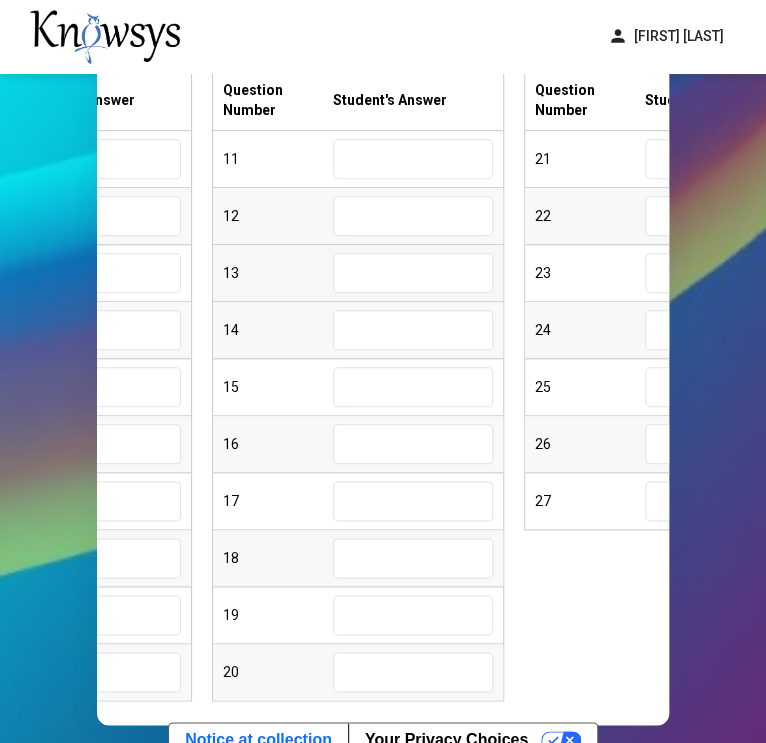 scroll, scrollTop: 0, scrollLeft: 222, axis: horizontal 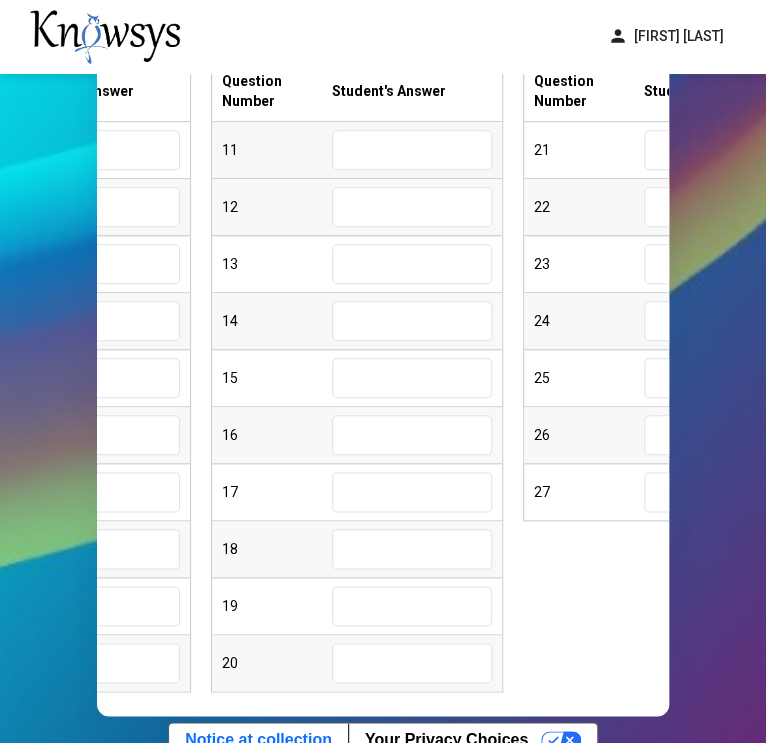click at bounding box center [412, 150] 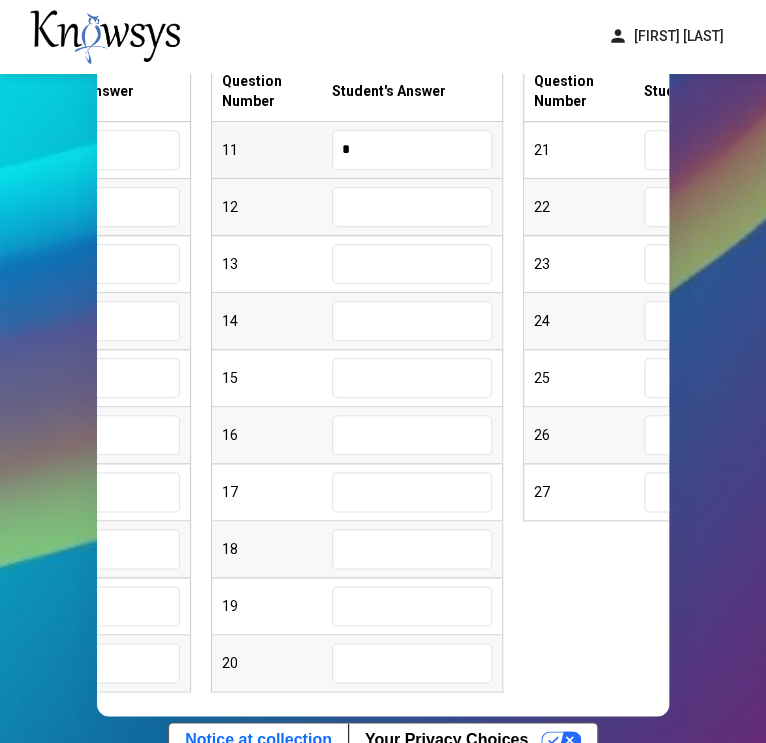 type on "*" 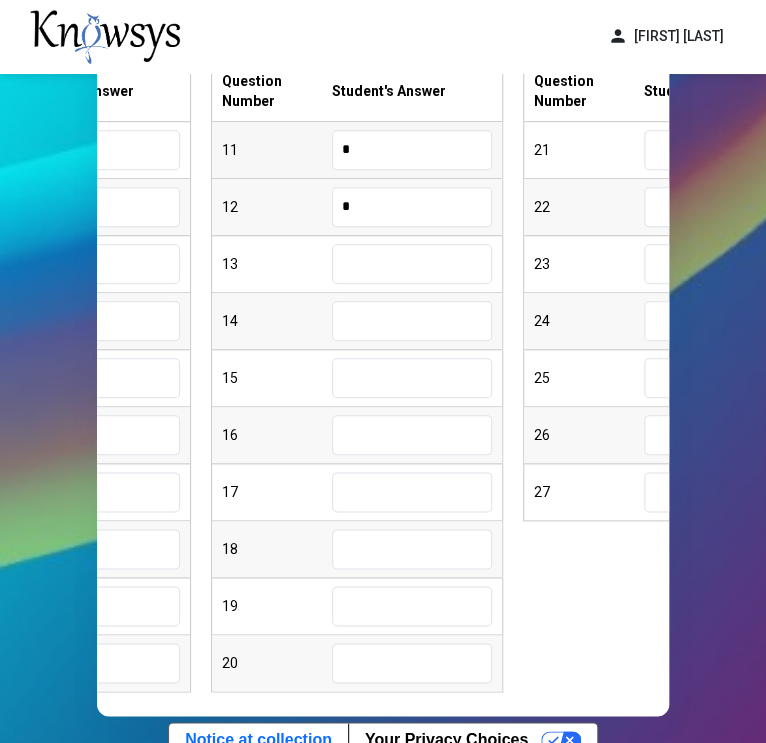 type on "*" 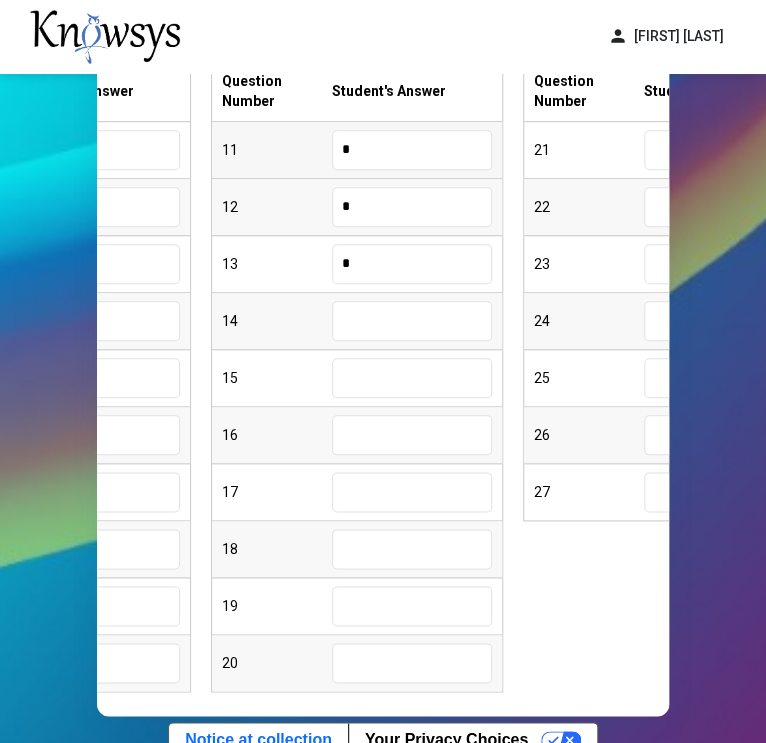type on "*" 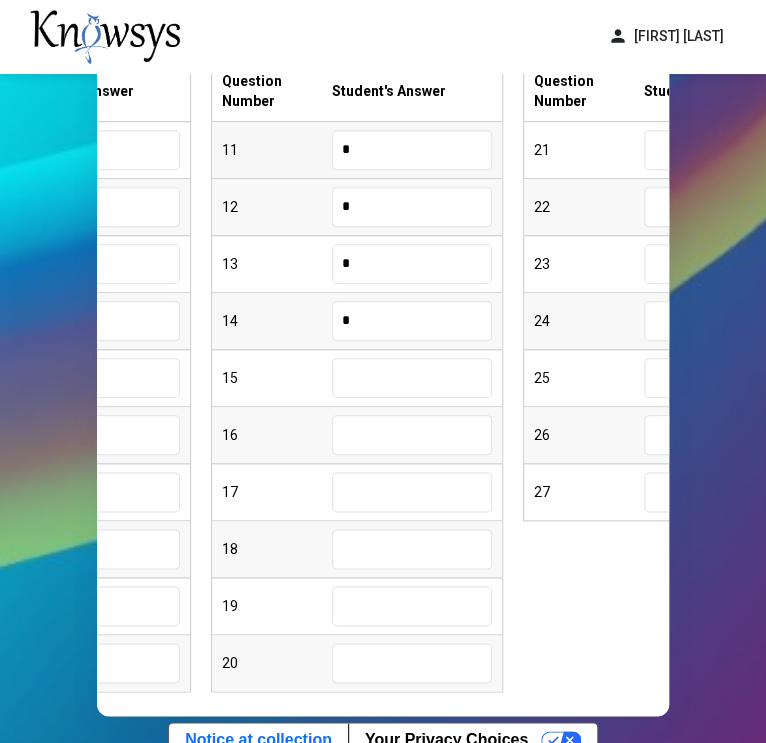 type on "*" 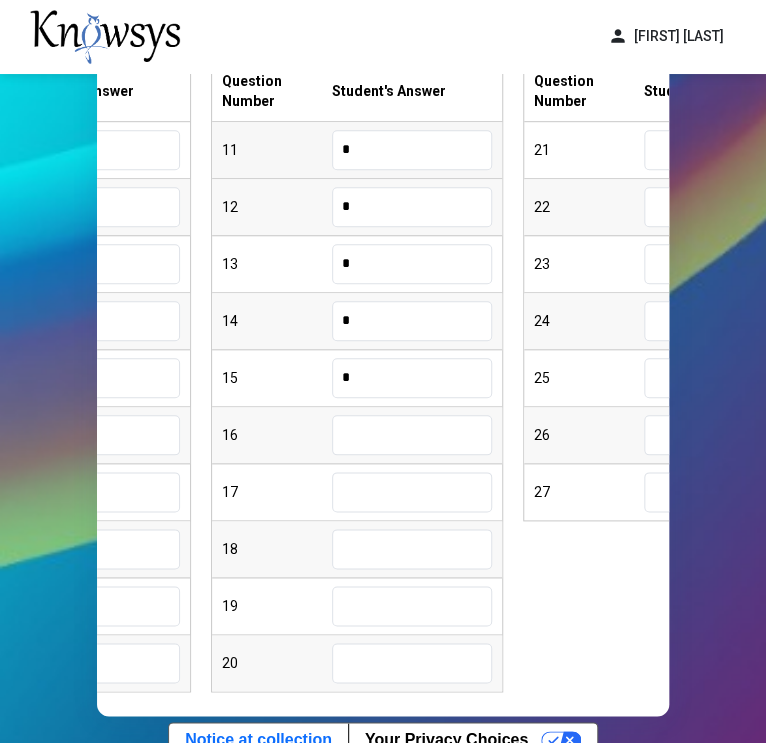 type on "*" 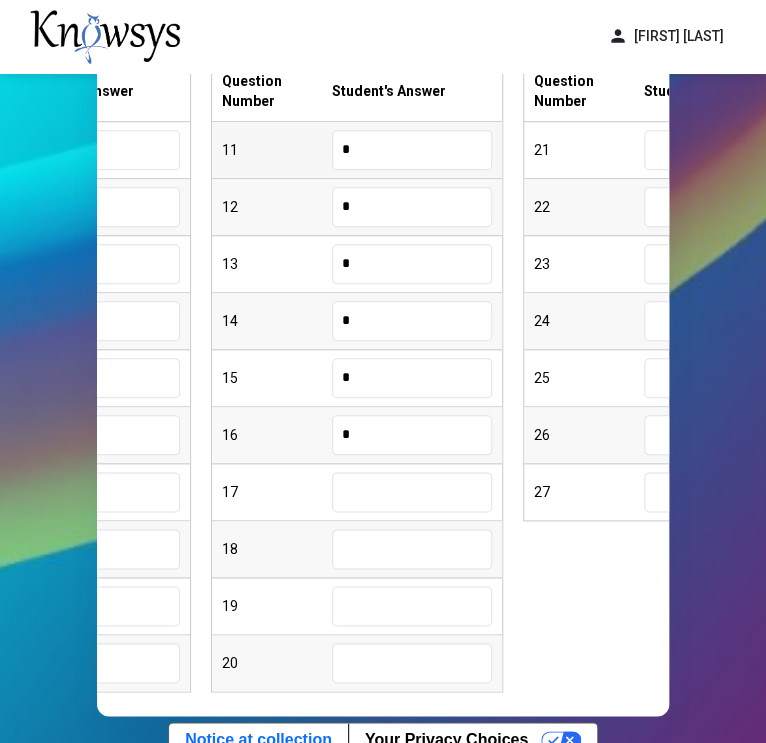 type on "*" 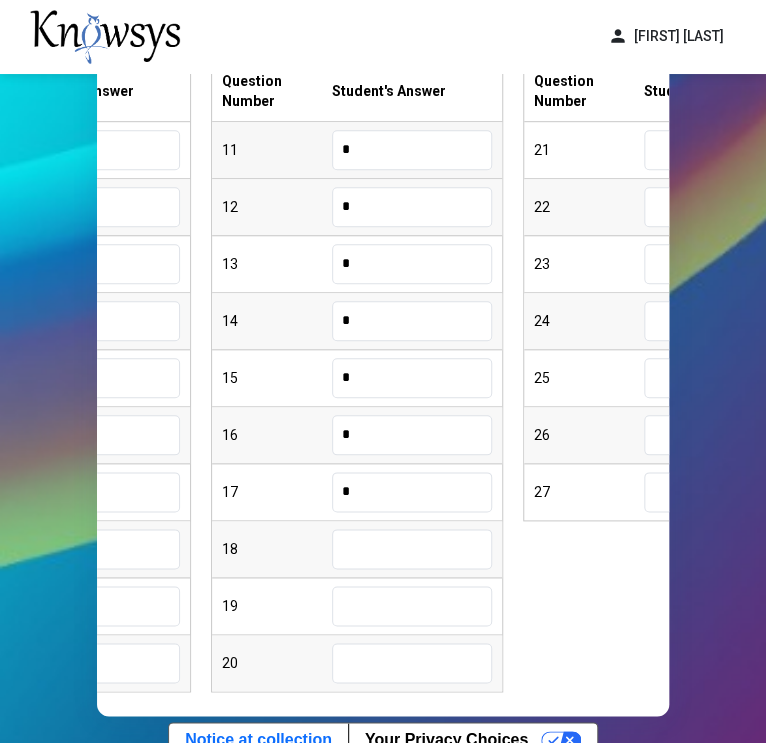 type on "*" 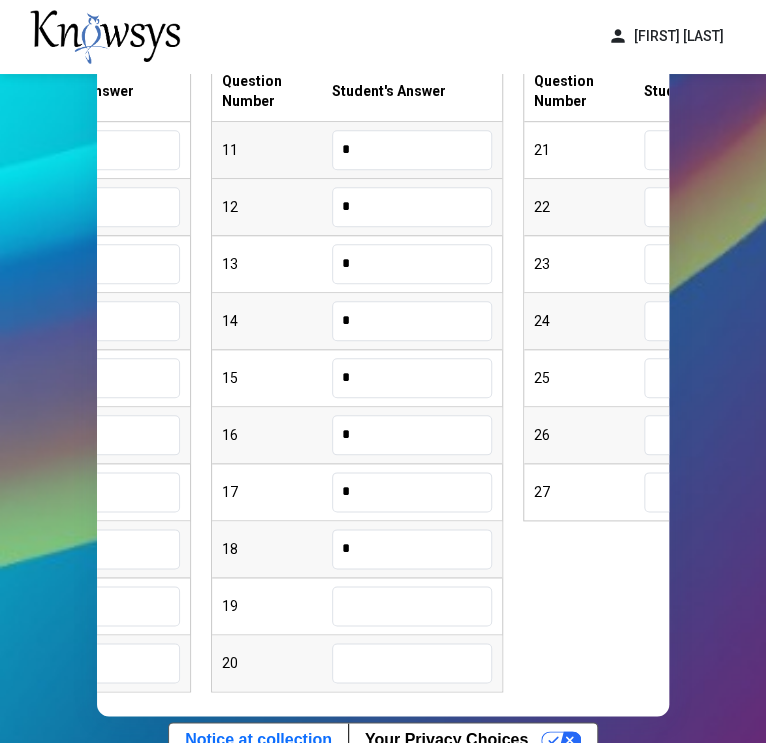 type on "*" 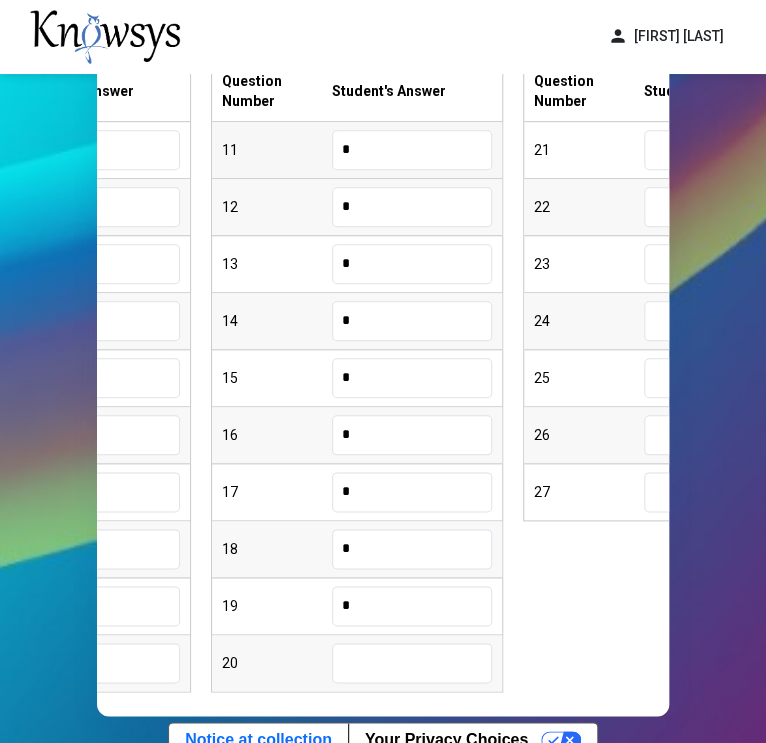 type on "*" 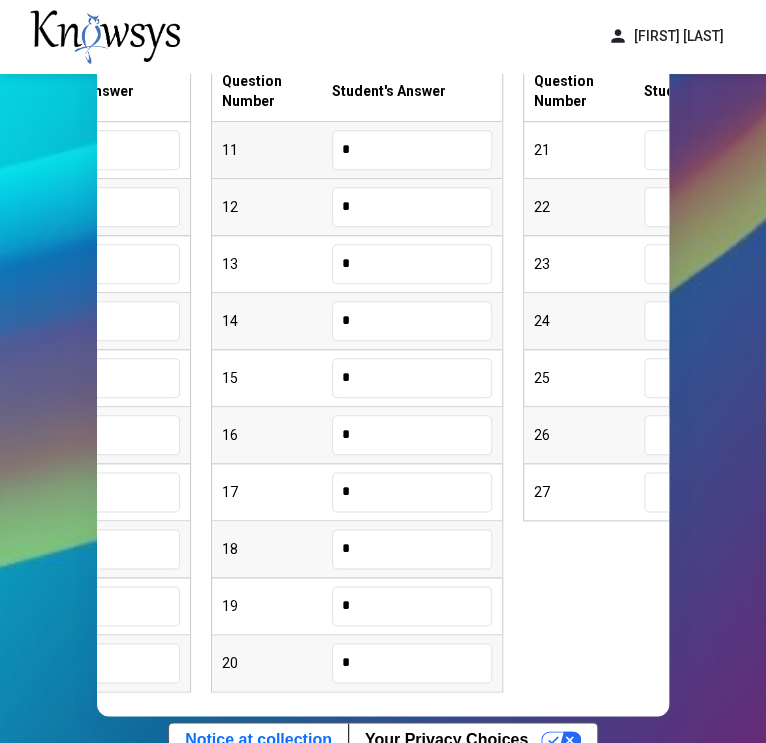 type on "*" 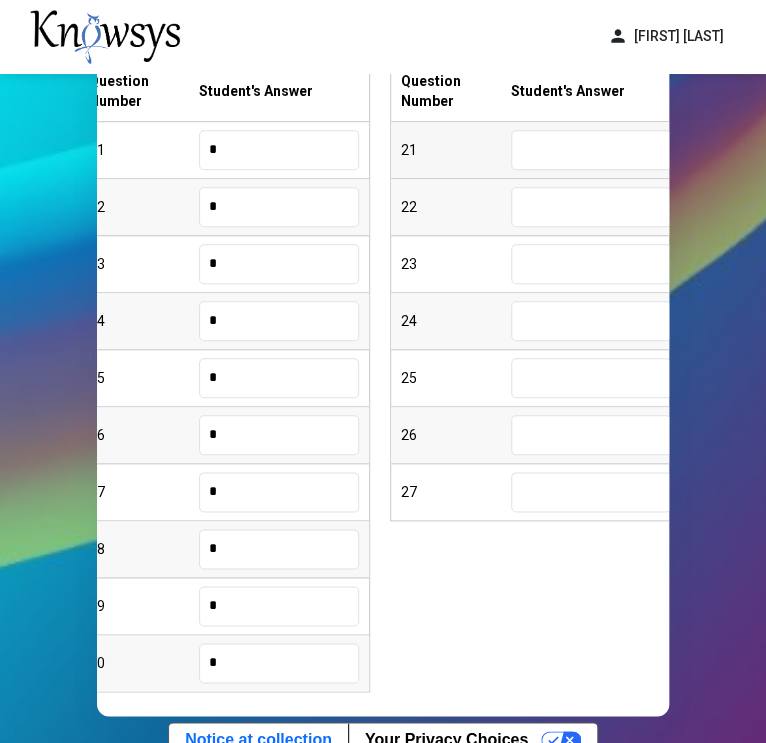 click at bounding box center [591, 150] 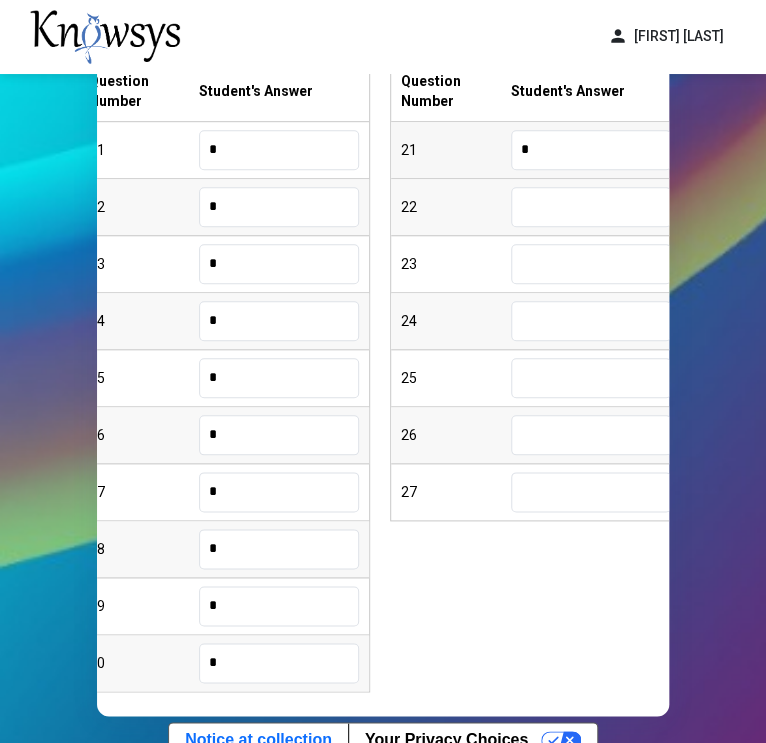 type on "*" 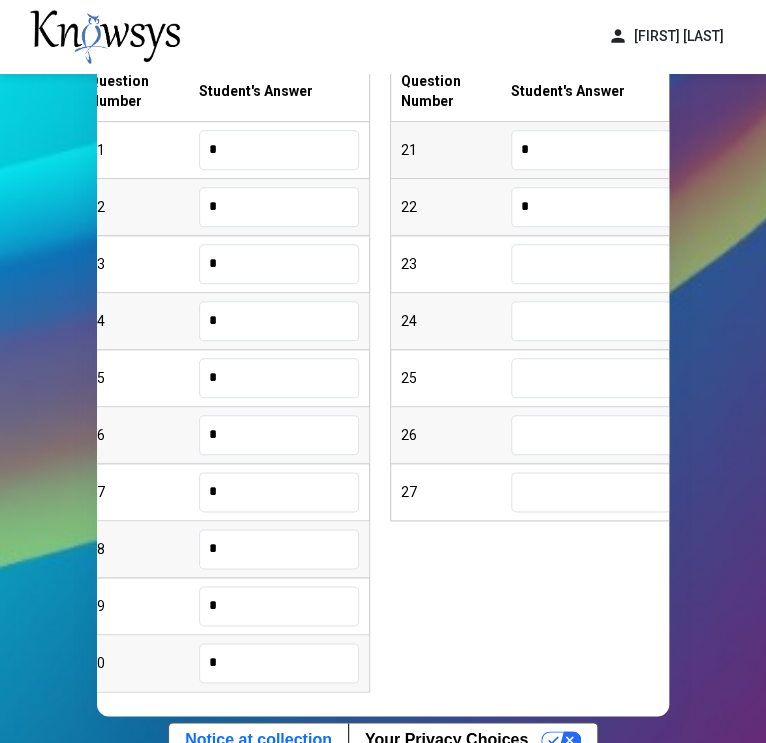 type on "*" 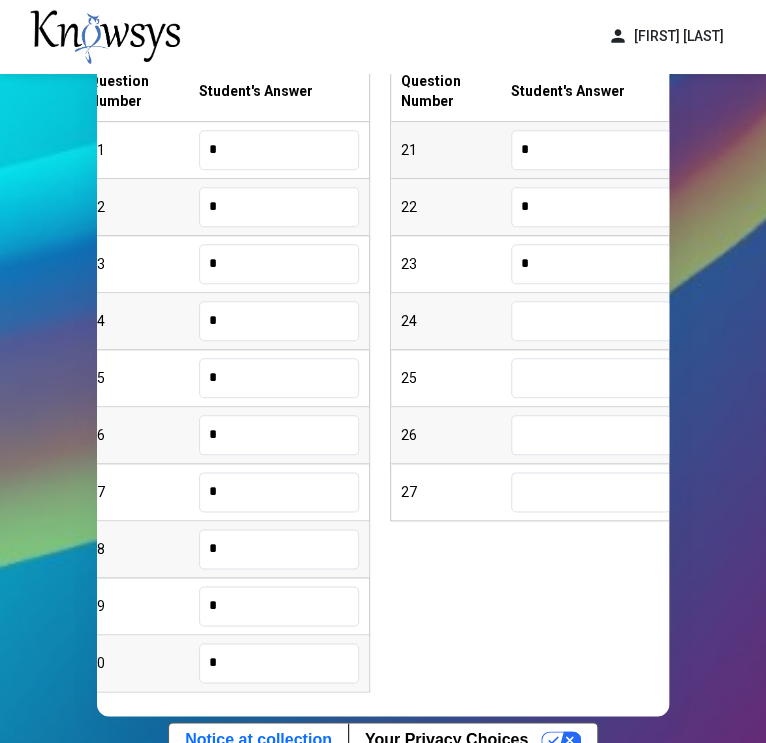 type on "*" 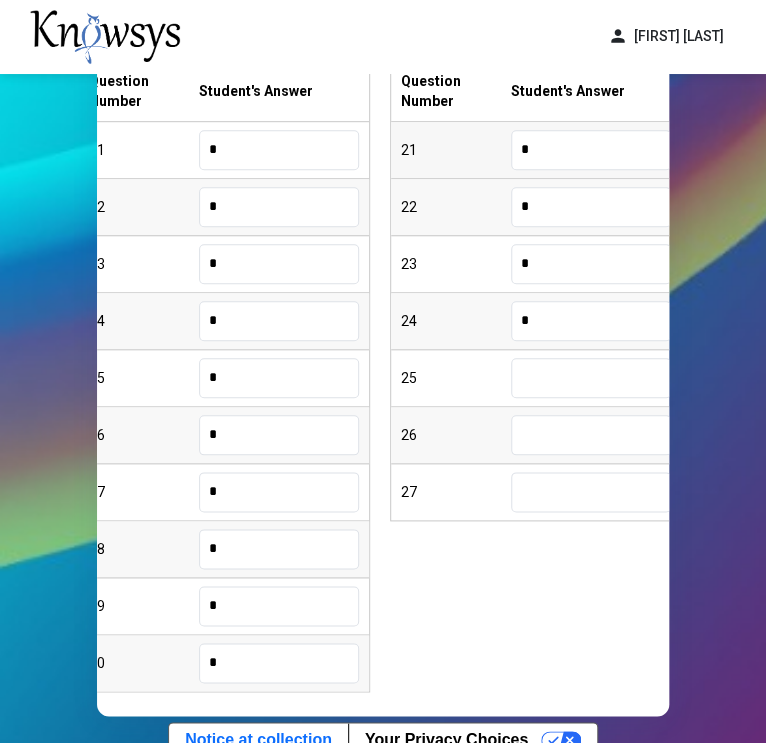 type on "*" 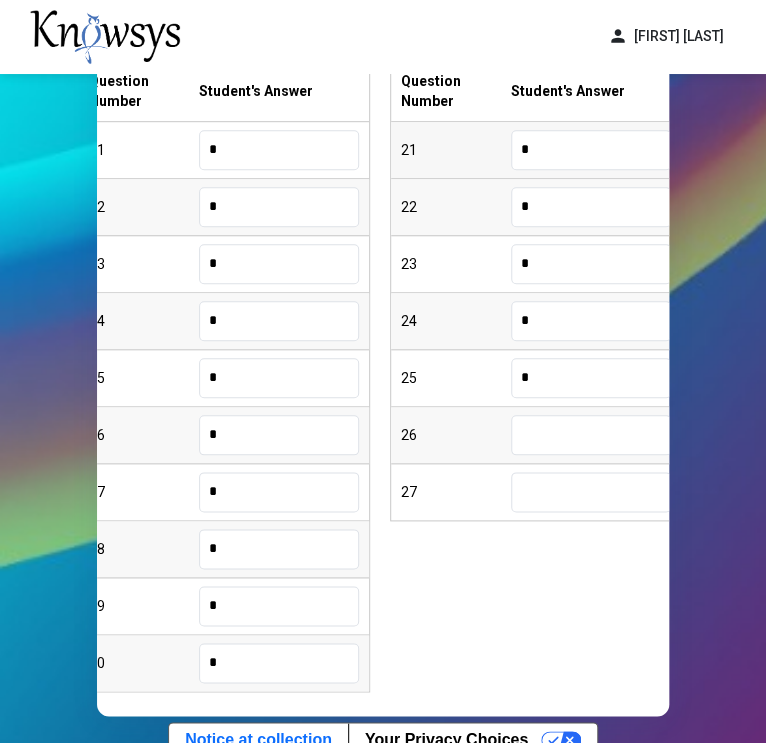 type on "*" 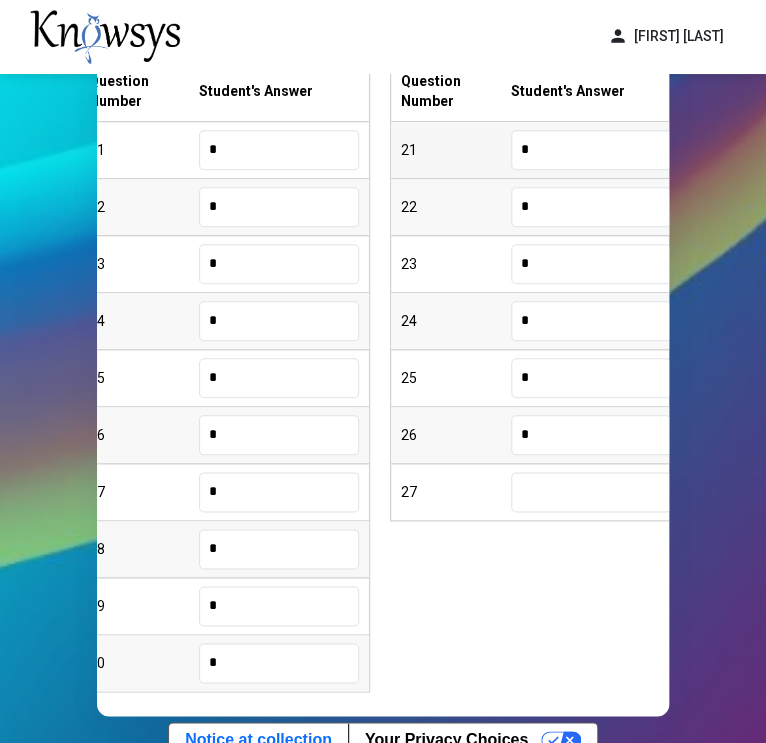 type on "*" 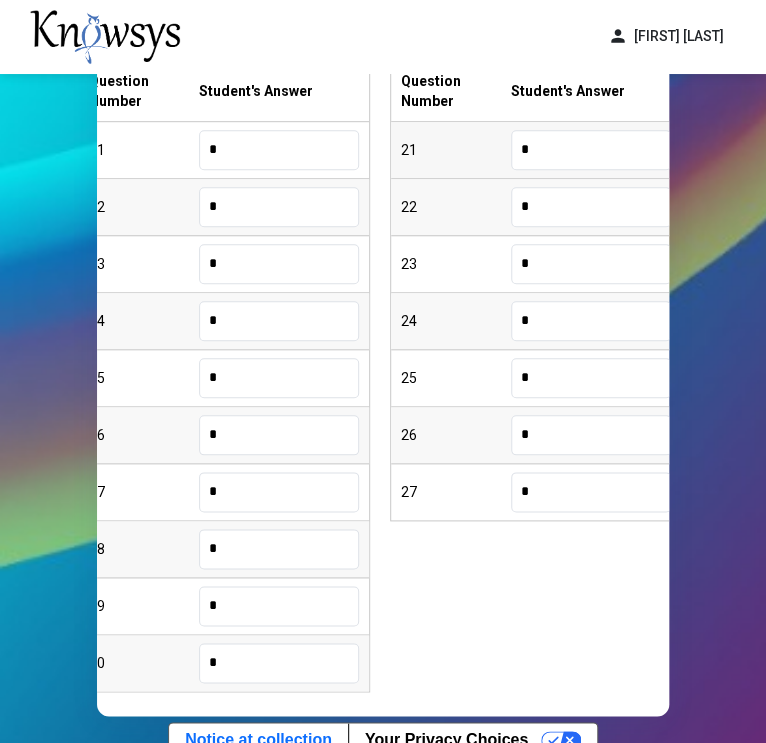 type on "*" 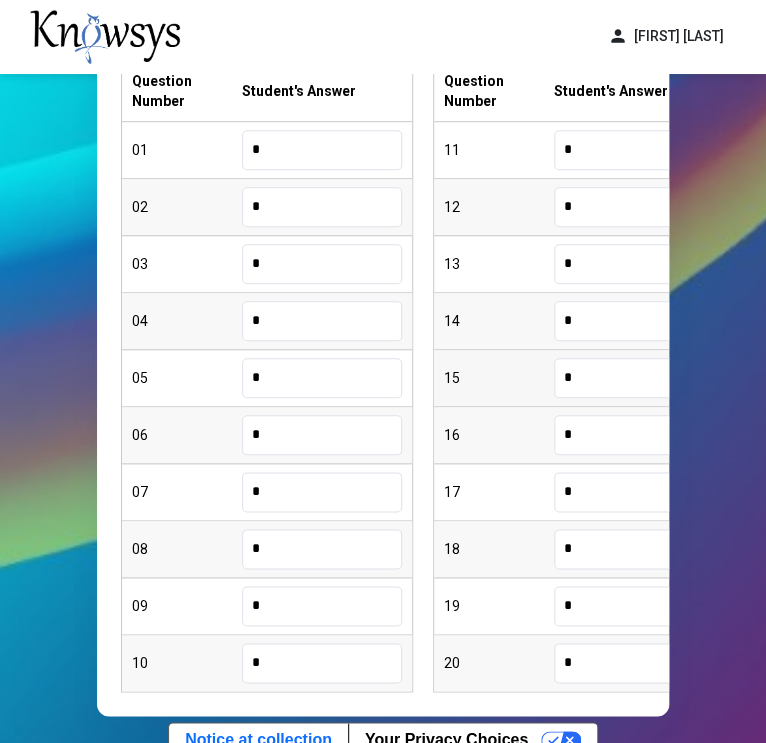 scroll, scrollTop: 0, scrollLeft: 0, axis: both 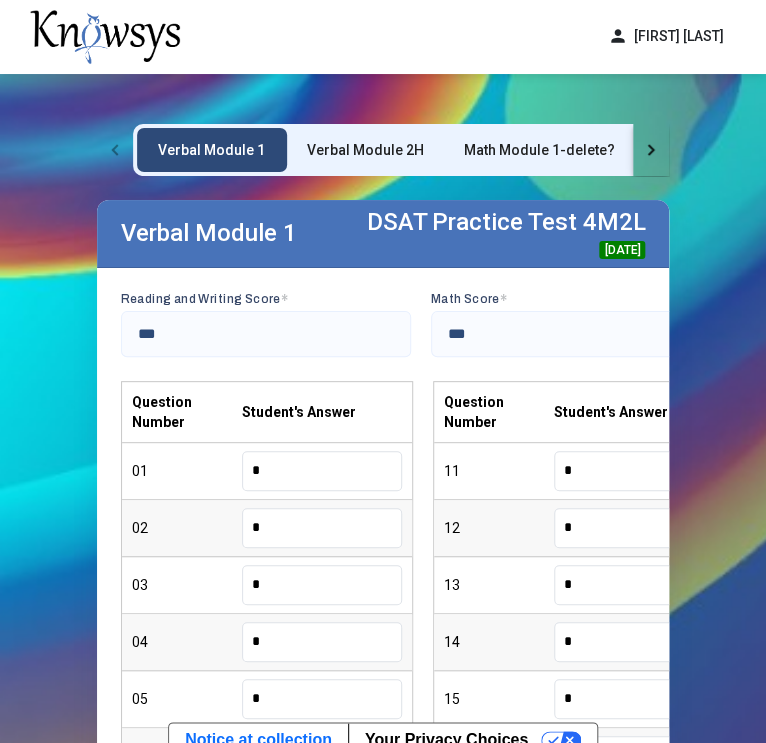 click on "Verbal Module 2H" at bounding box center (365, 150) 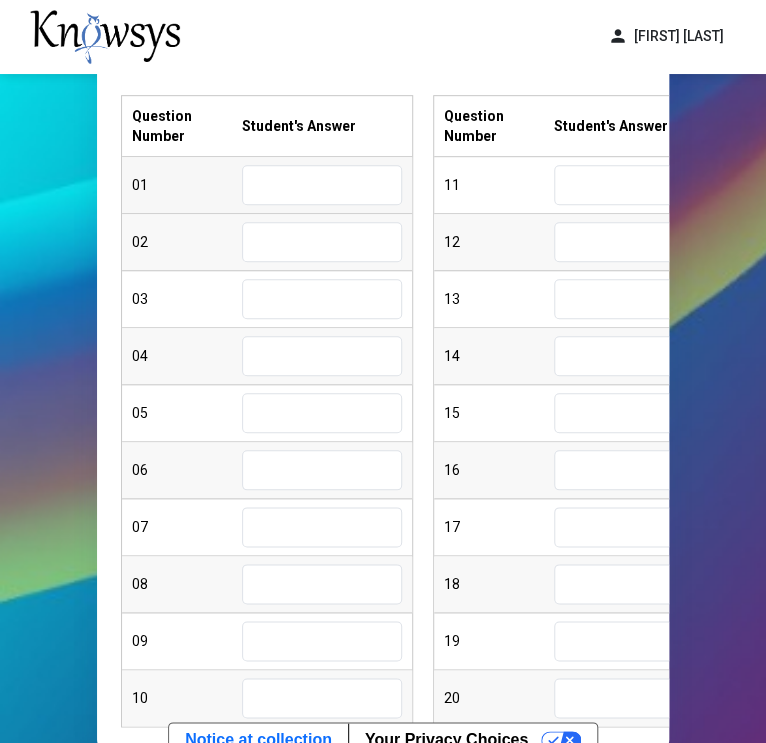 scroll, scrollTop: 280, scrollLeft: 0, axis: vertical 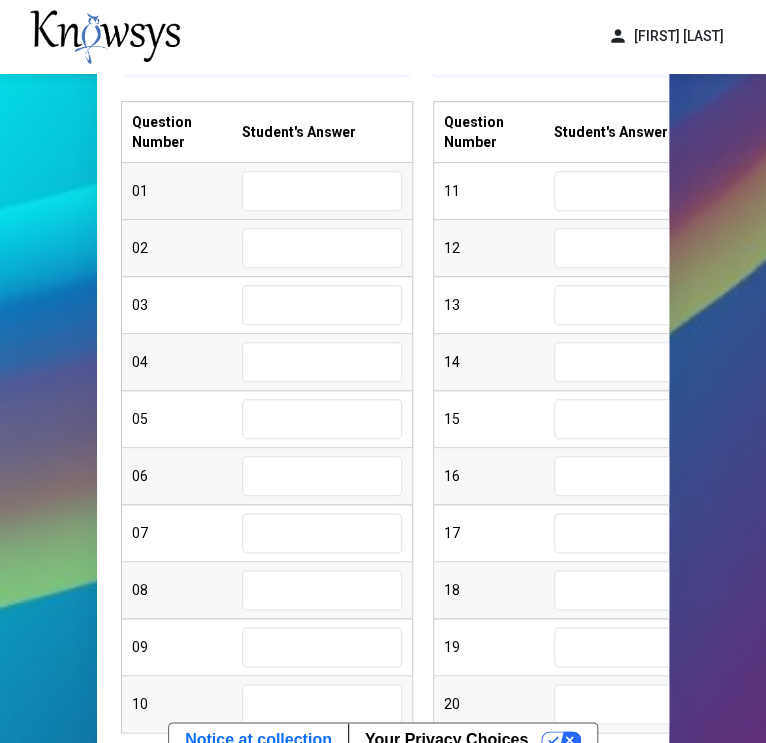 click at bounding box center (322, 191) 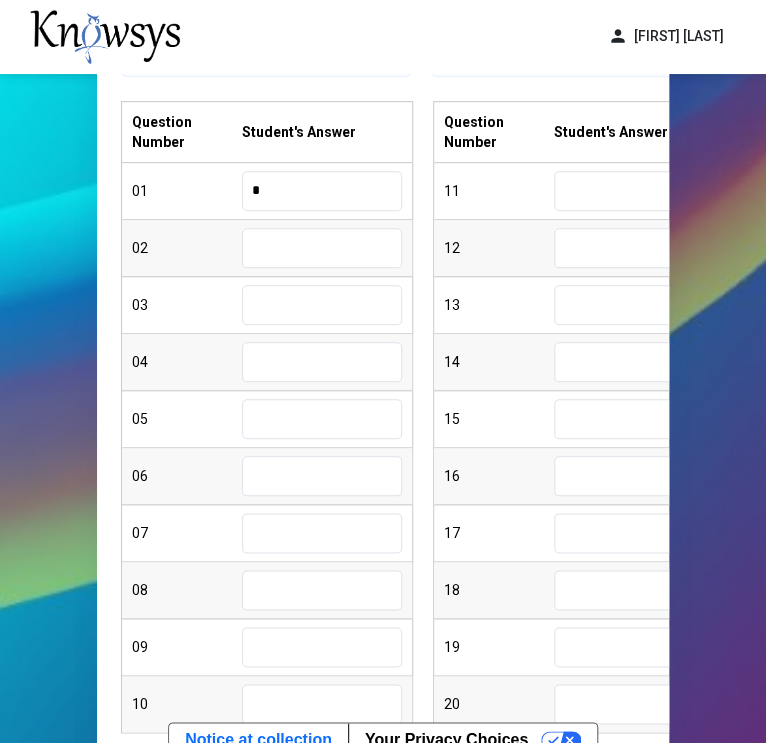 type on "*" 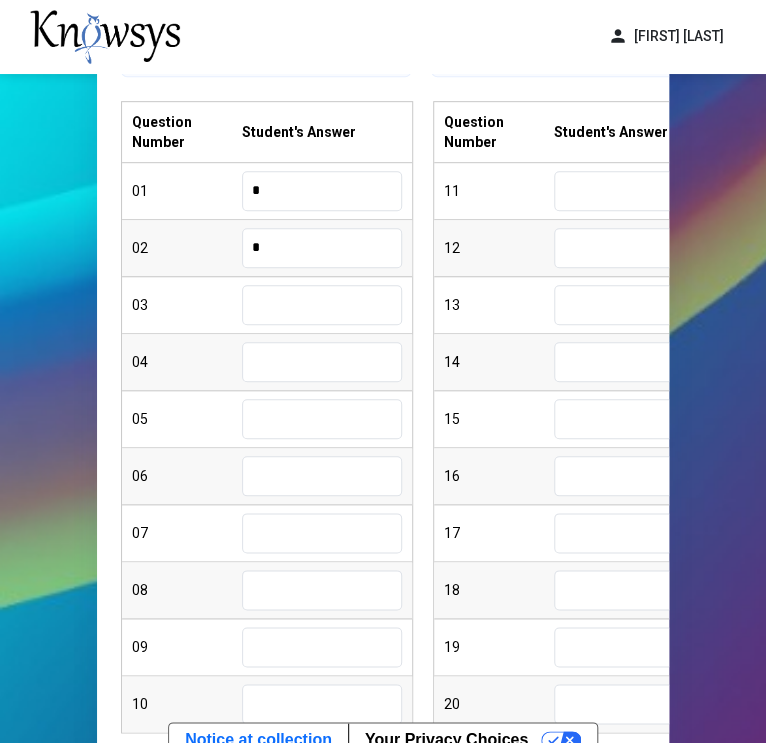 type on "*" 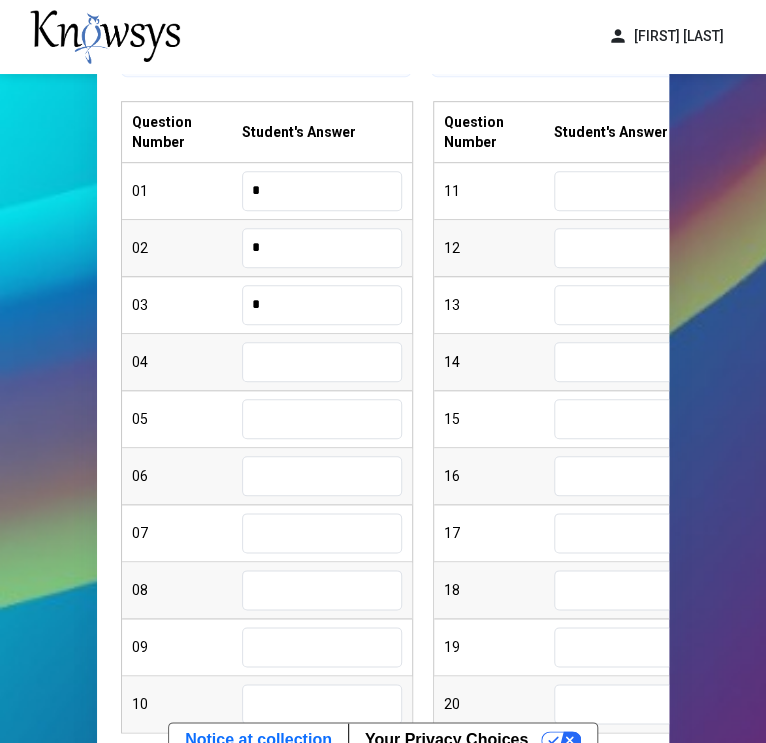 type on "*" 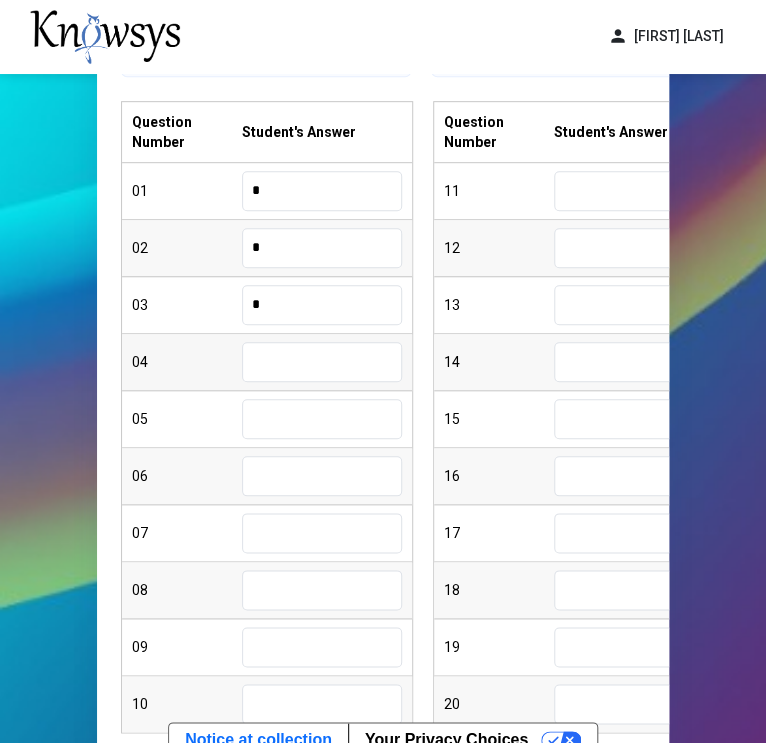 click at bounding box center (322, 362) 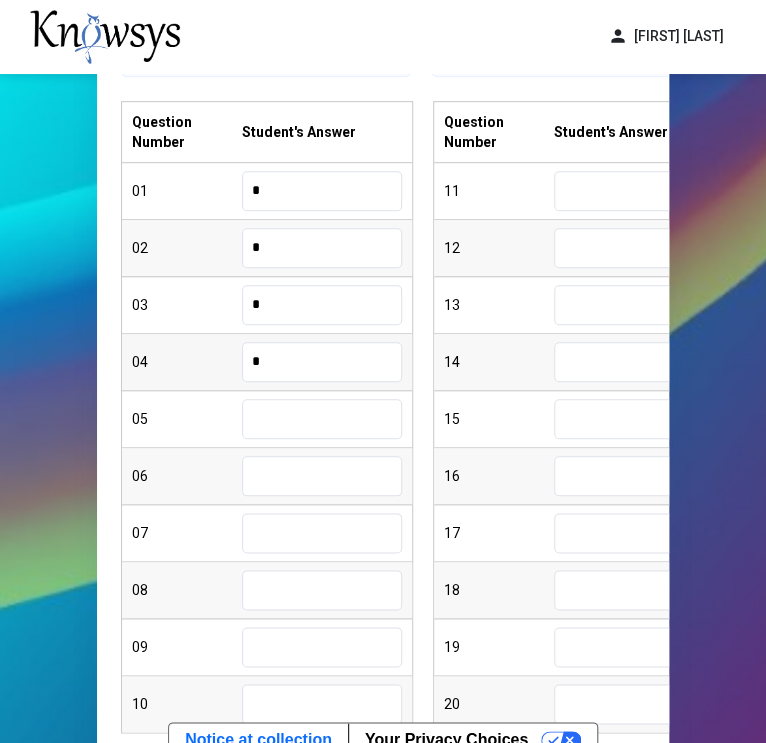 type on "*" 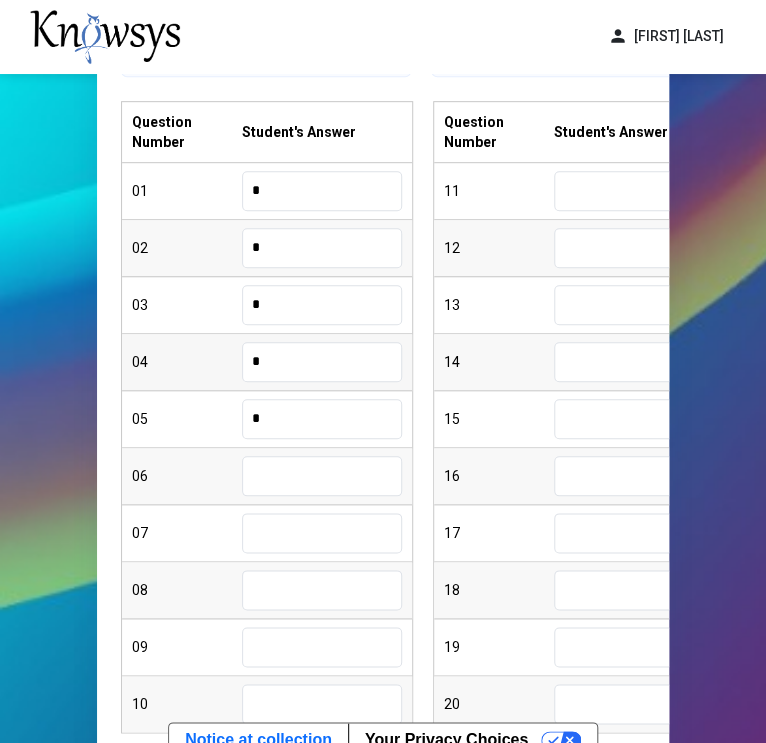 type on "*" 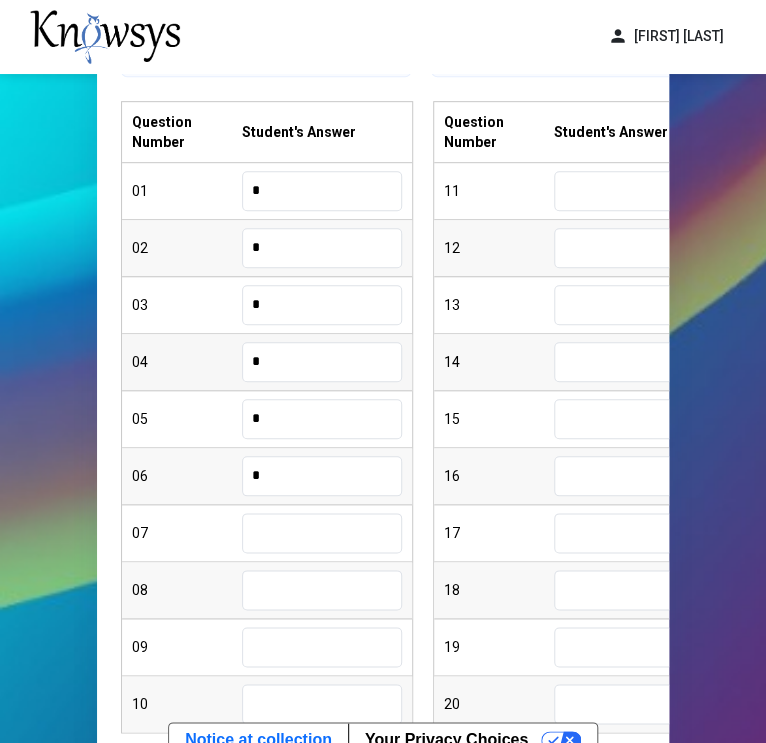 type on "*" 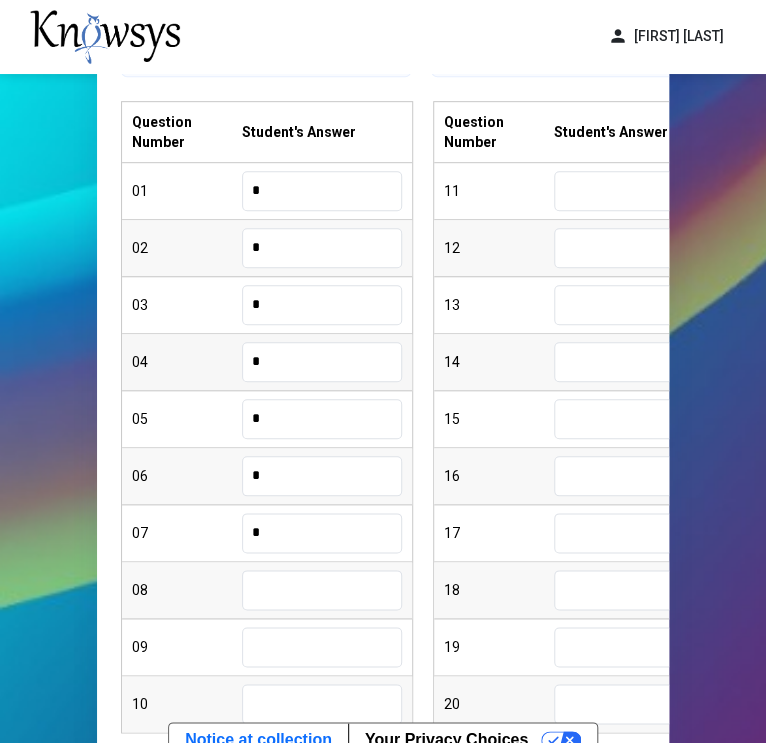 type on "*" 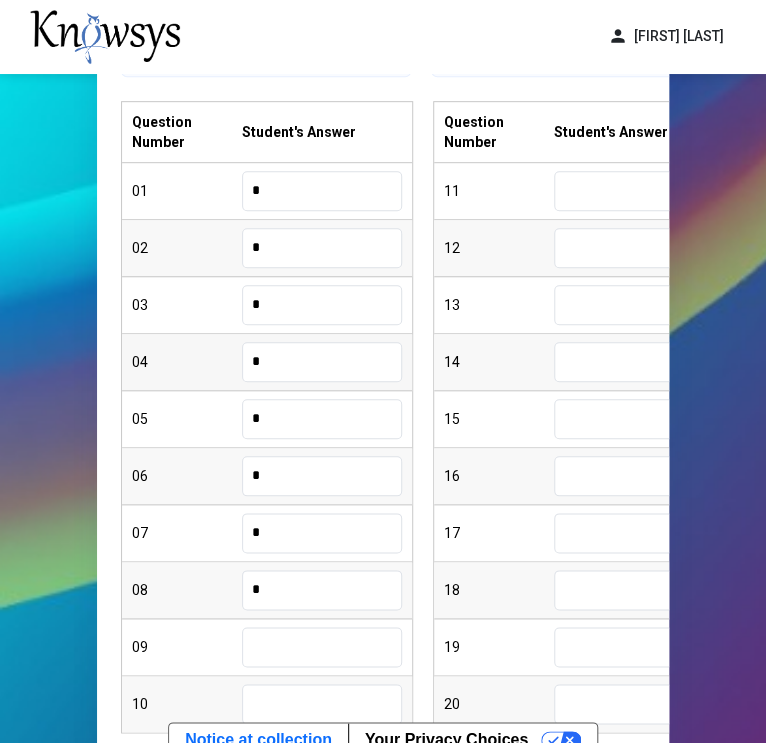type on "*" 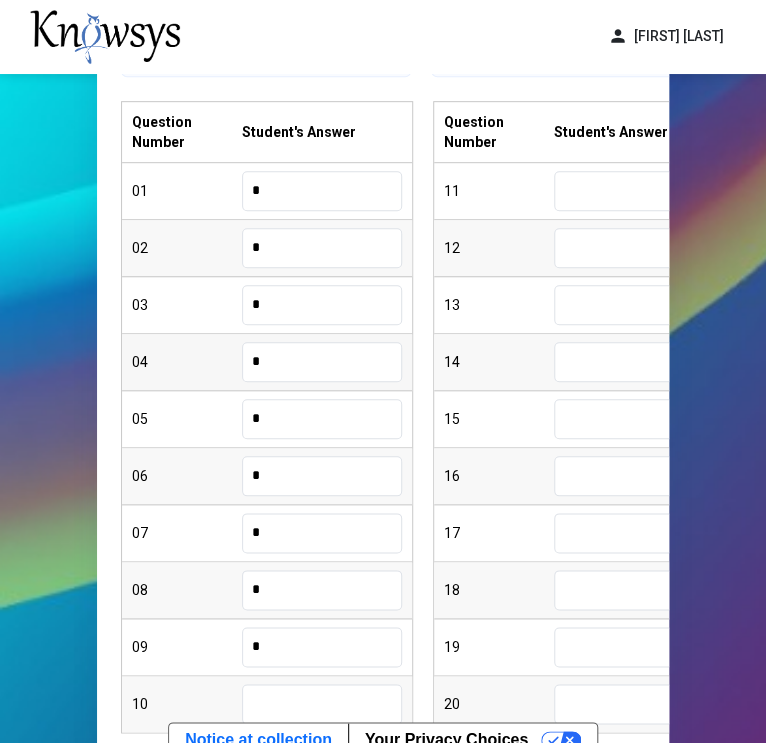 type on "*" 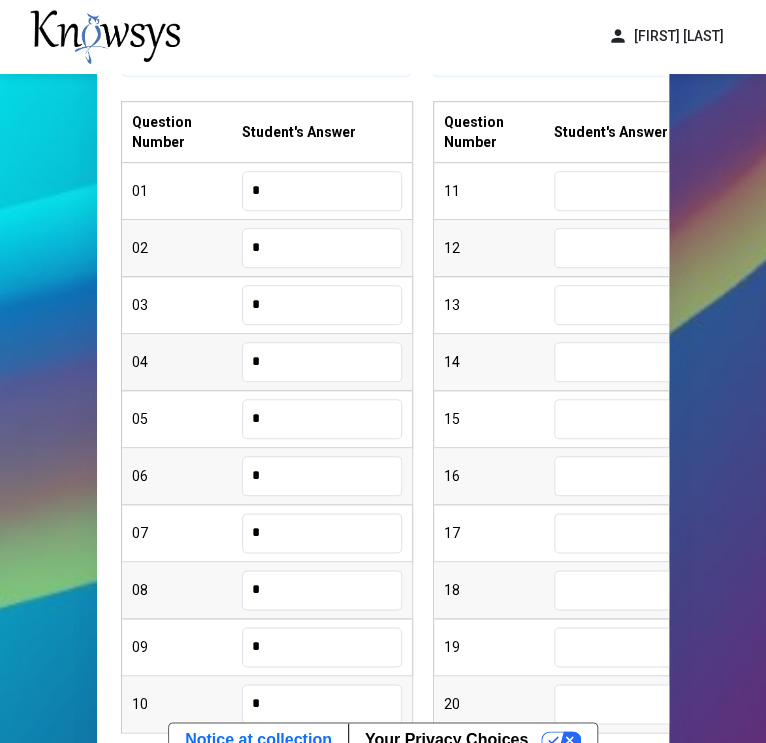 type on "*" 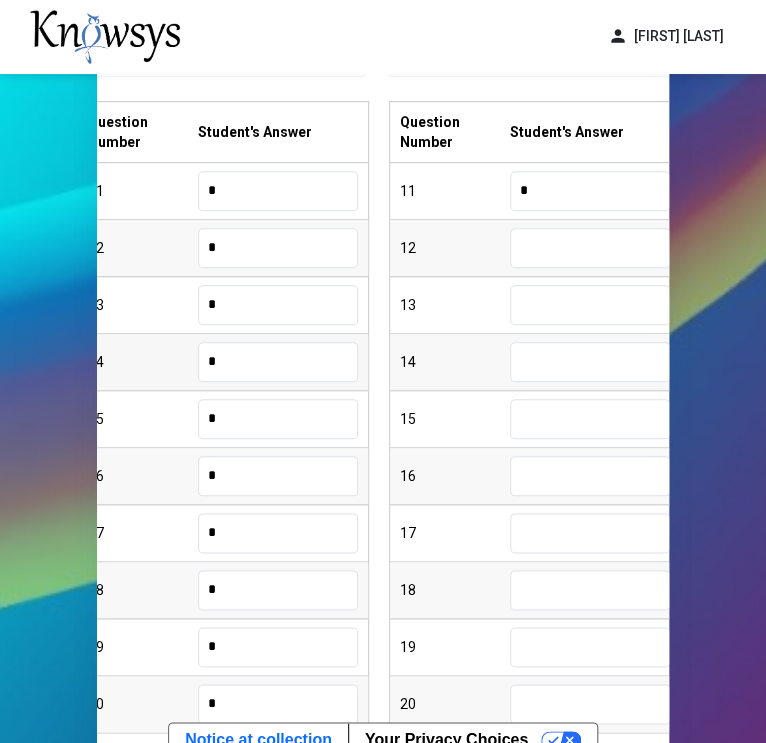 type on "*" 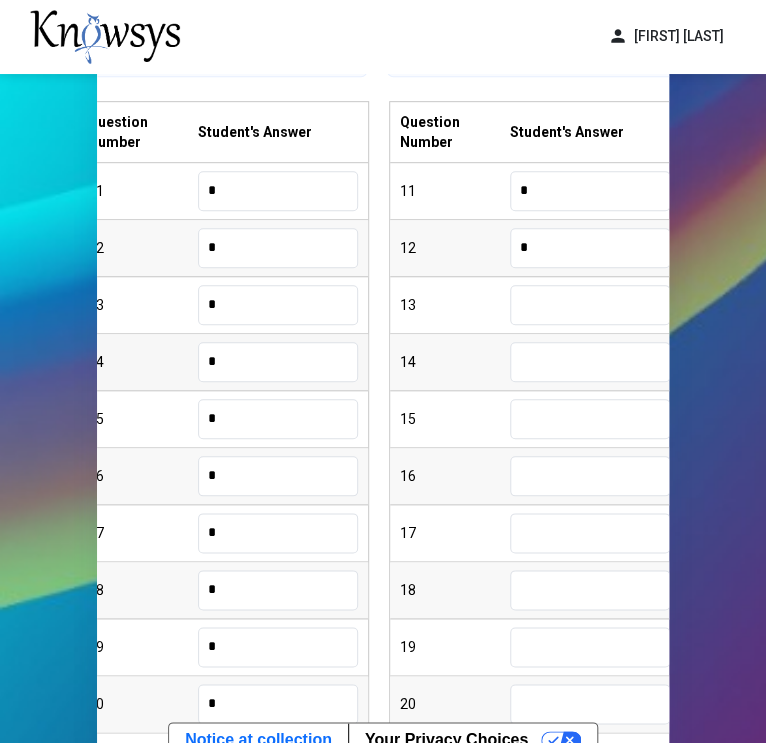 type on "*" 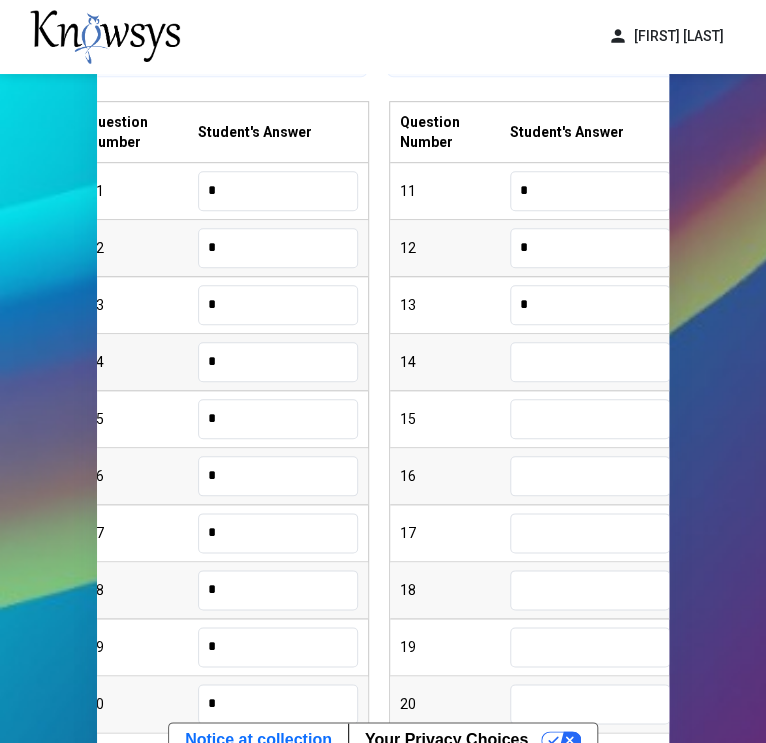 type on "*" 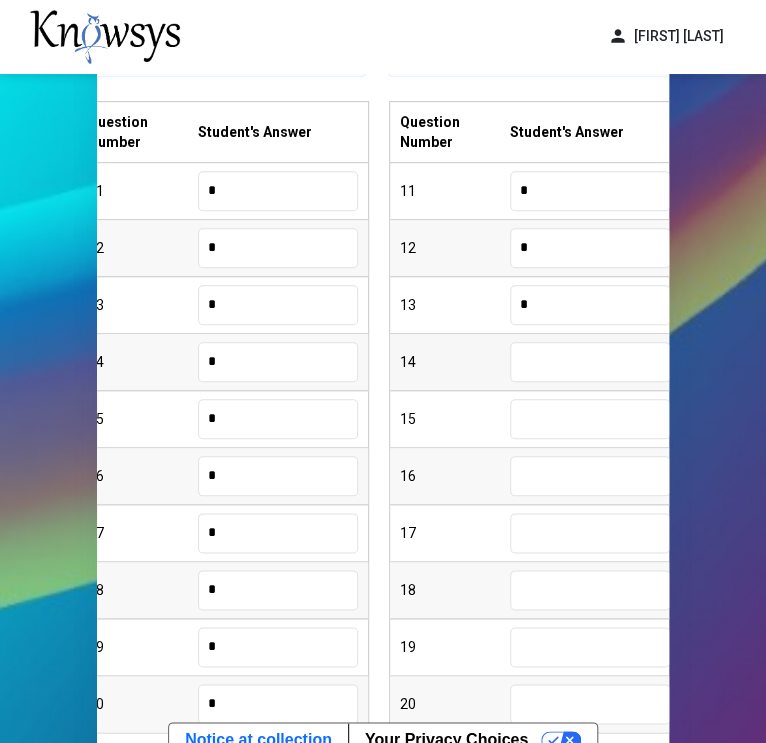 click at bounding box center (590, 362) 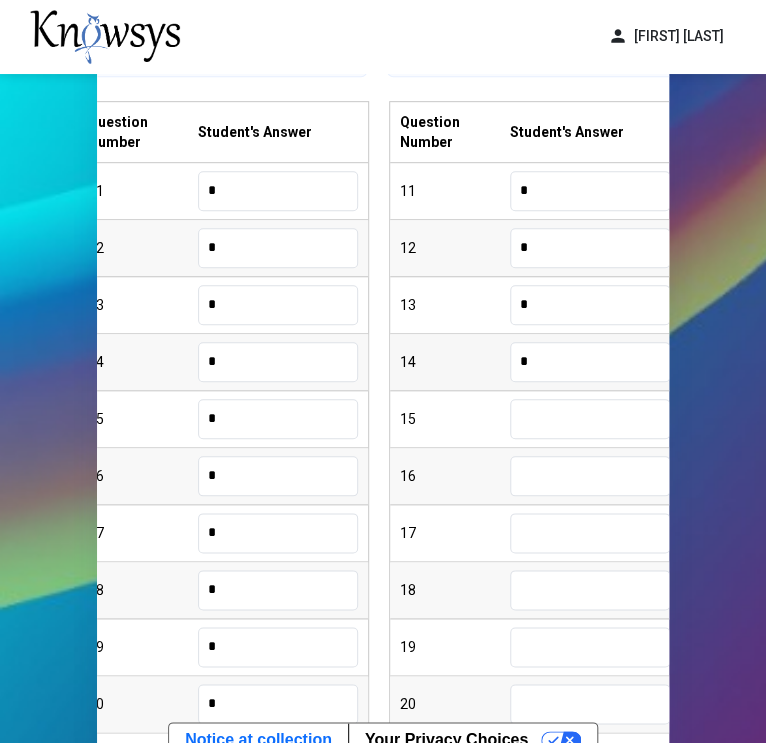 type on "*" 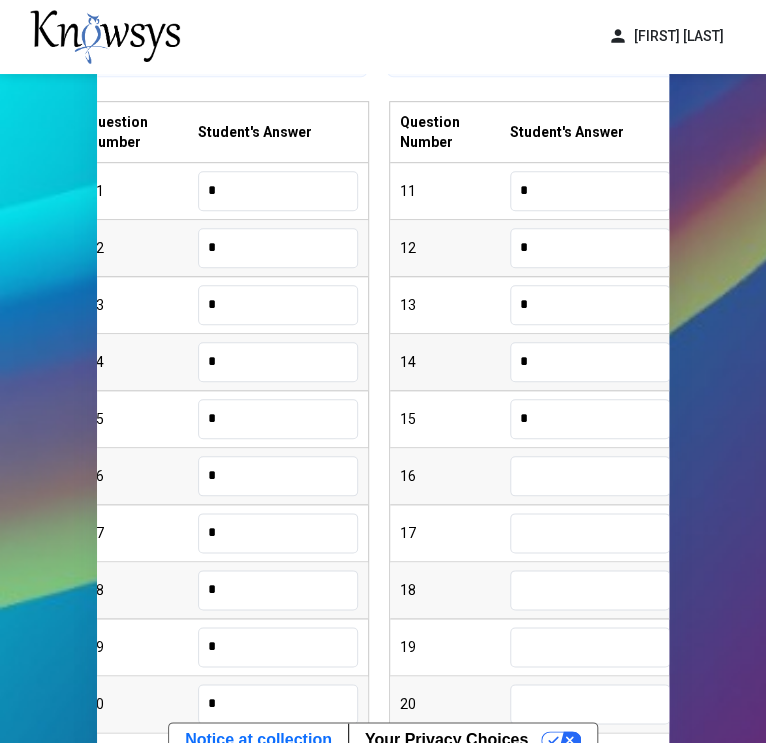 type on "*" 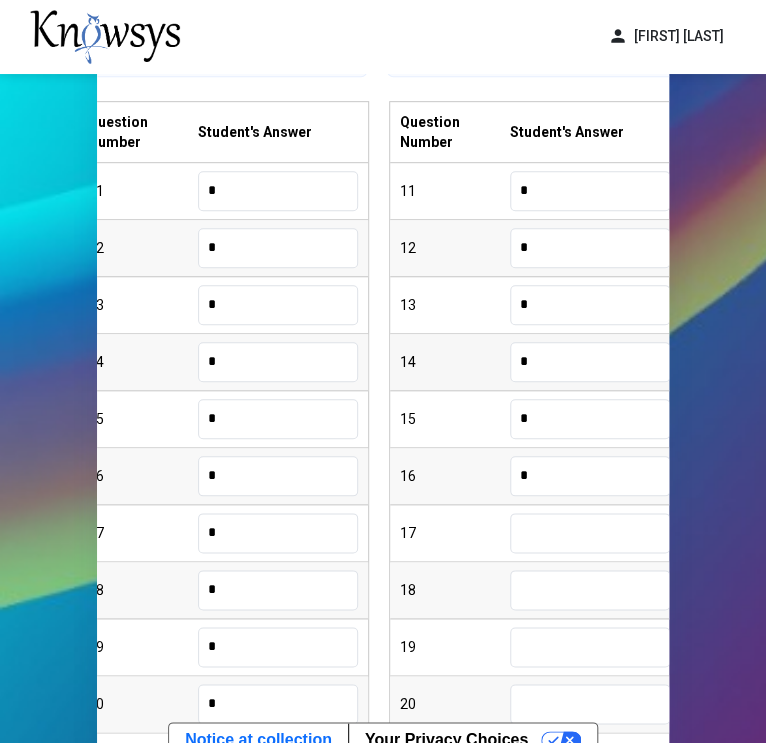 type on "*" 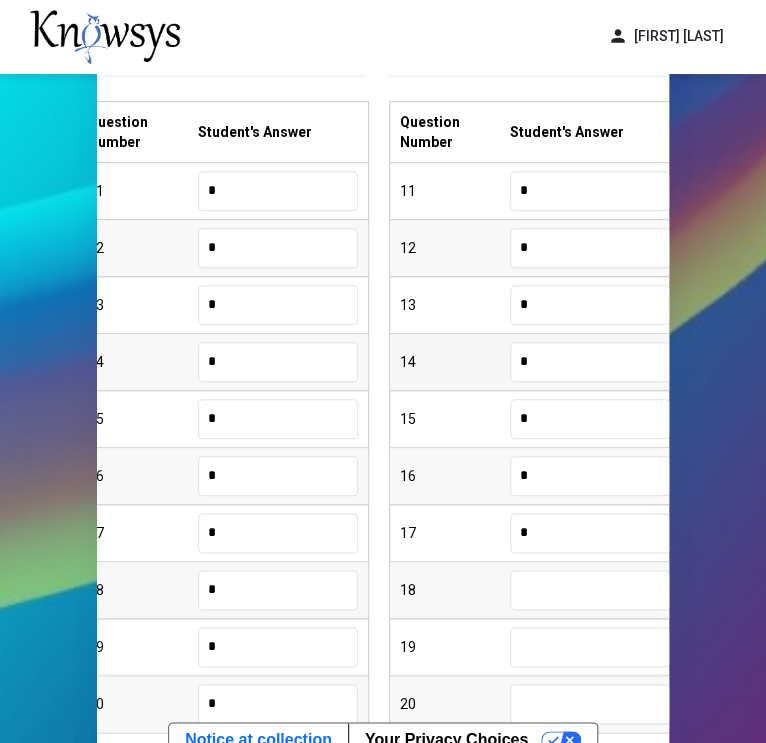 type on "*" 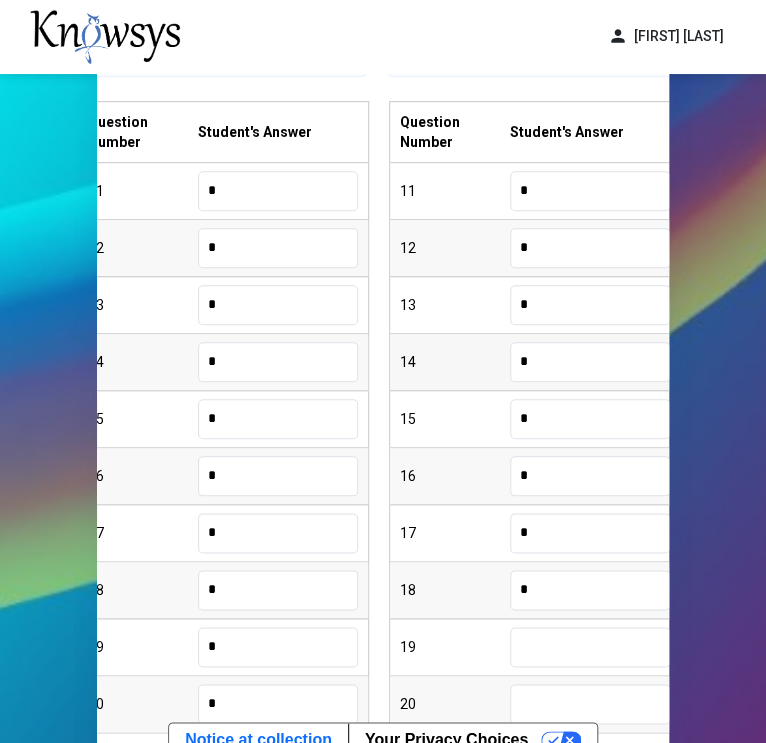 type on "*" 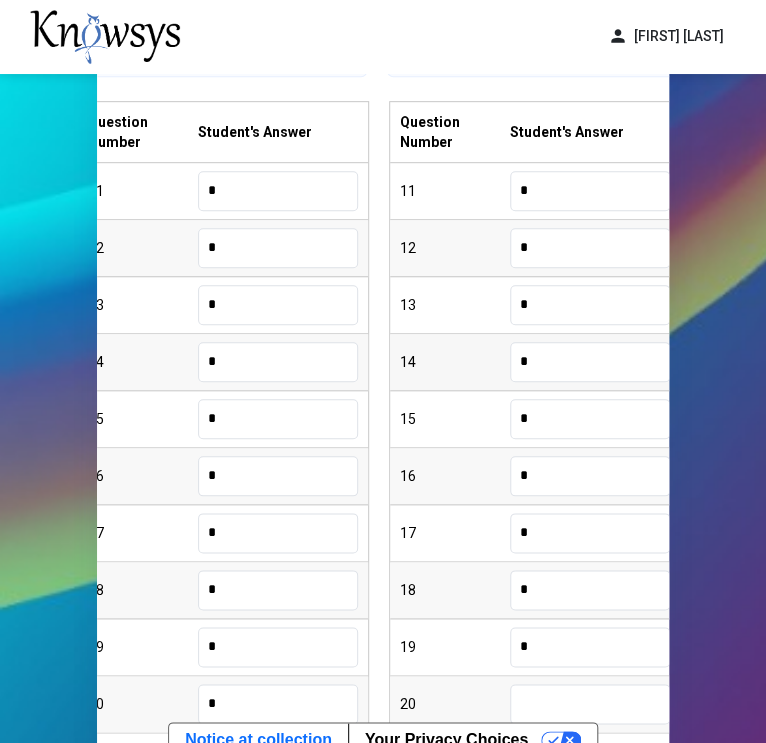type on "*" 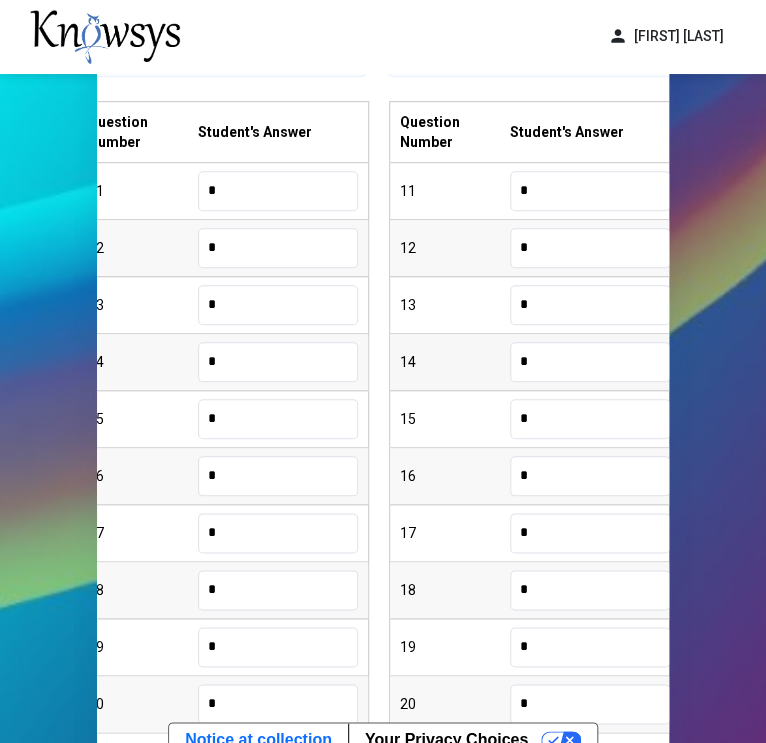 type on "*" 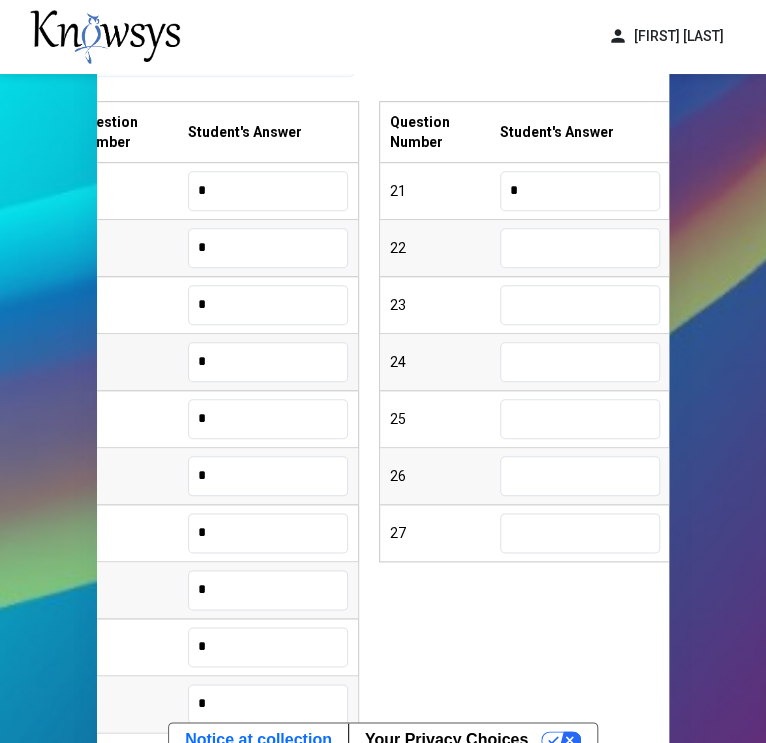type on "*" 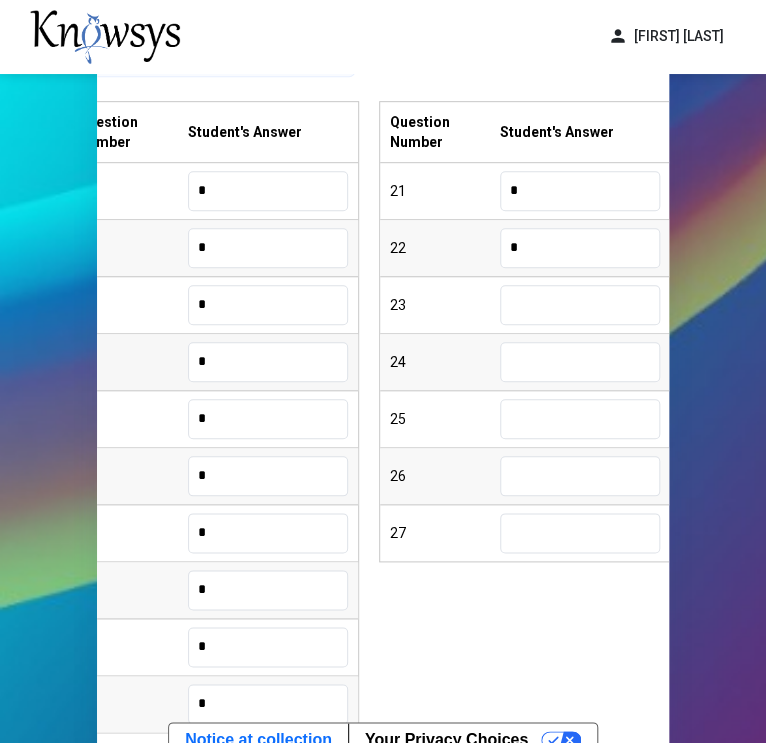 type on "*" 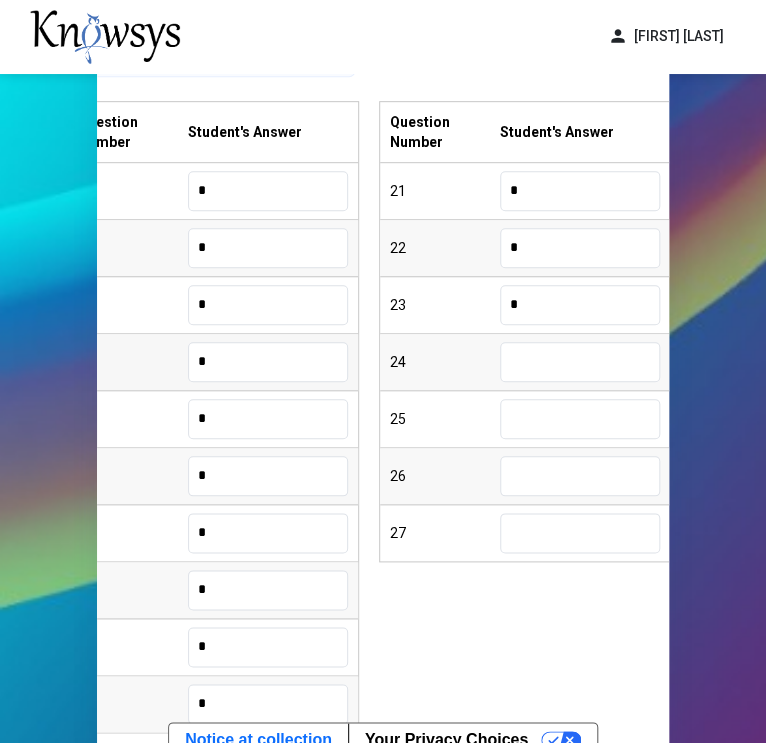 type on "*" 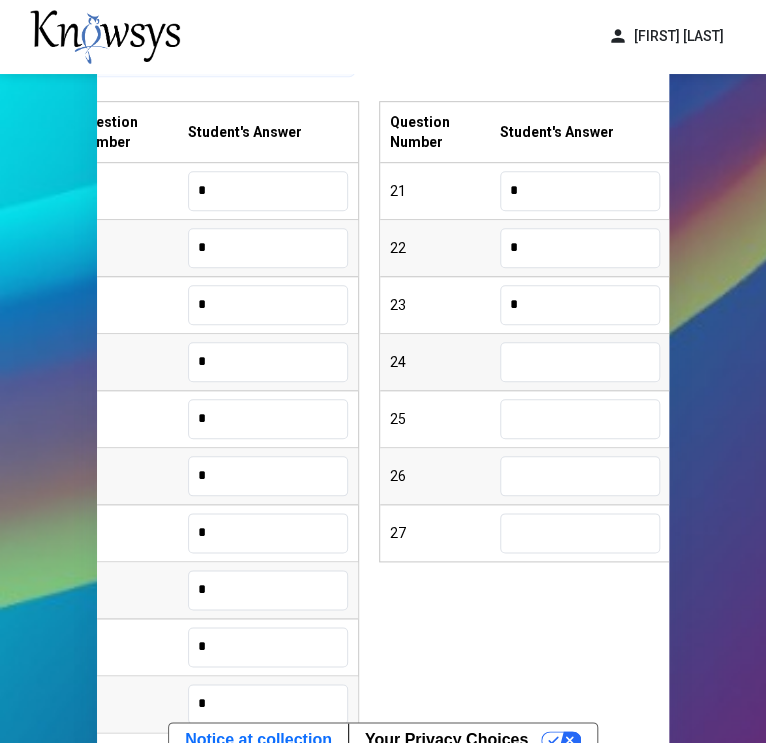 click at bounding box center (580, 362) 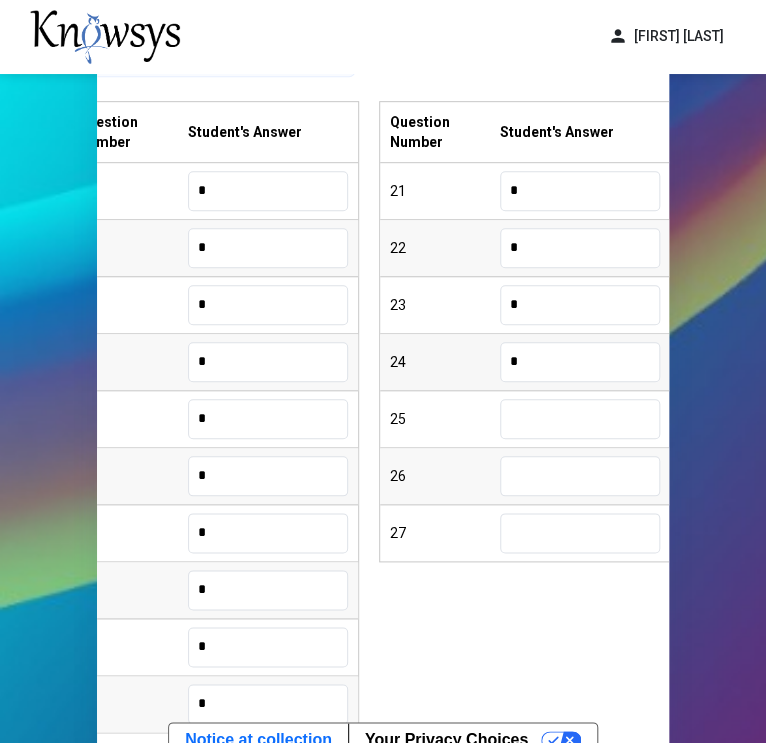 type on "*" 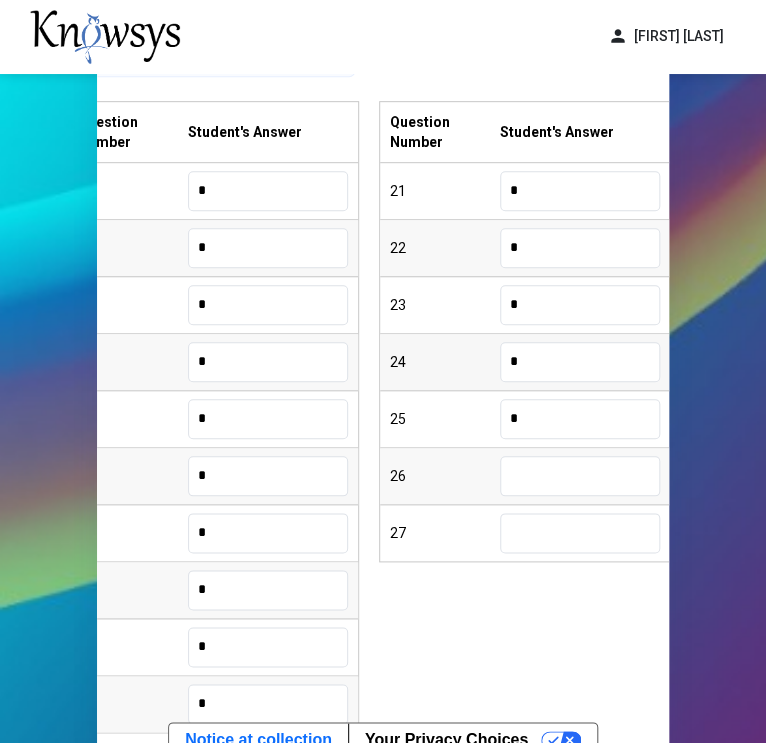 type on "*" 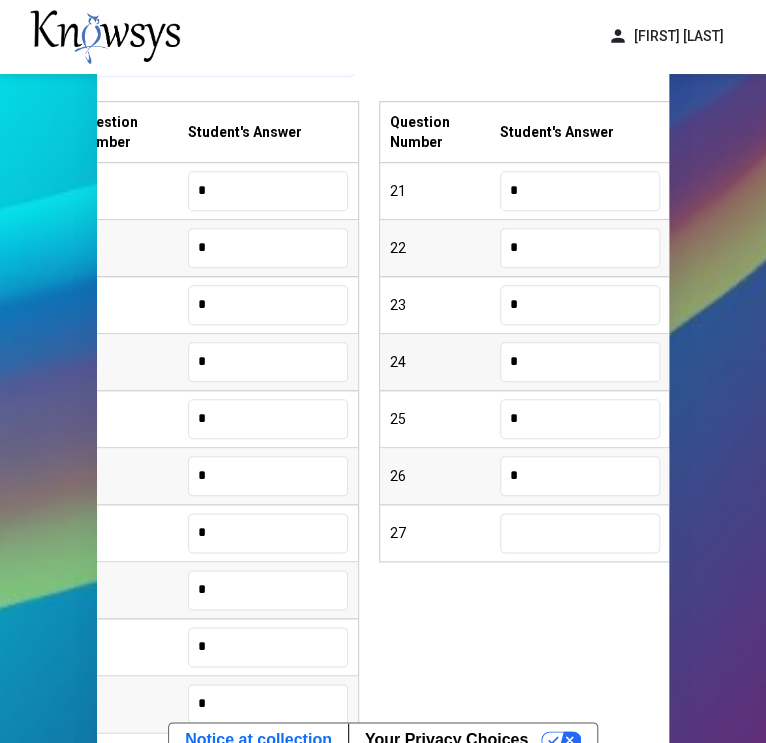 type on "*" 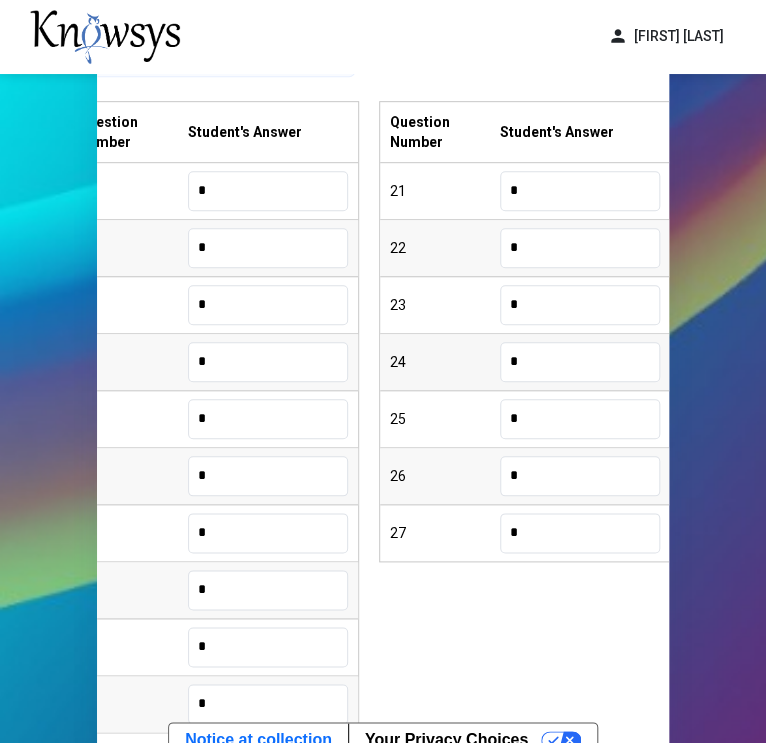 type on "*" 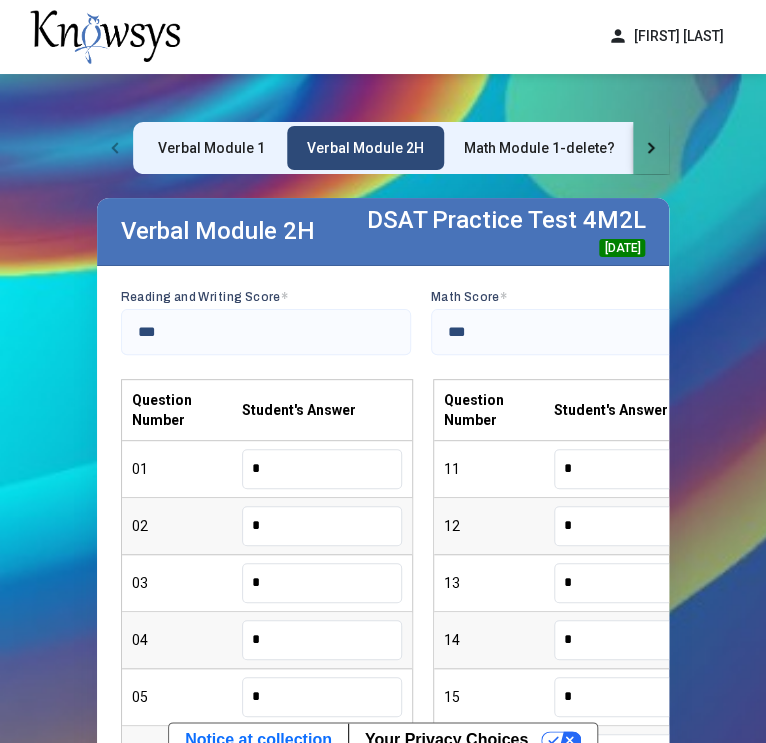 scroll, scrollTop: 0, scrollLeft: 0, axis: both 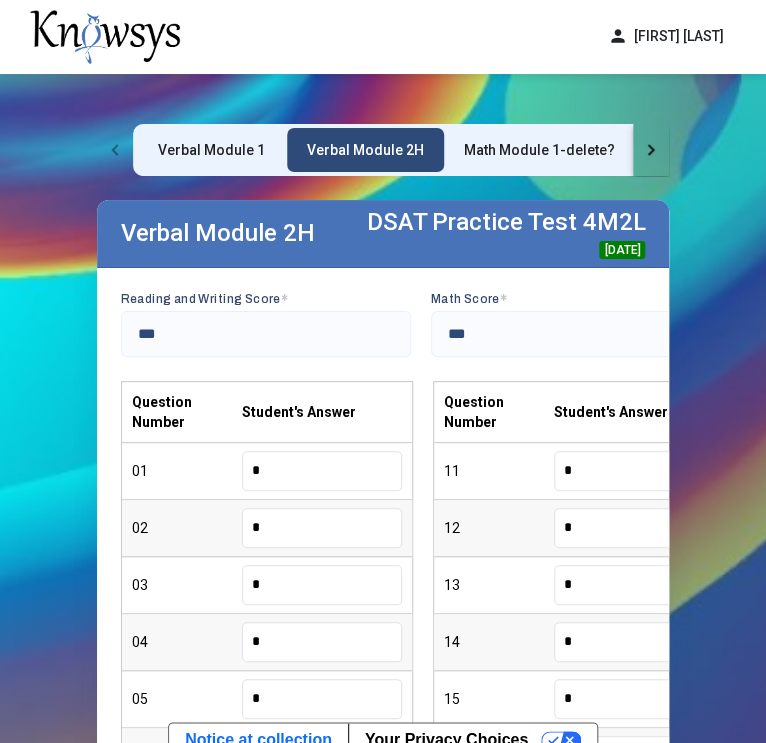 click on "Math Module 1-delete?" at bounding box center (539, 150) 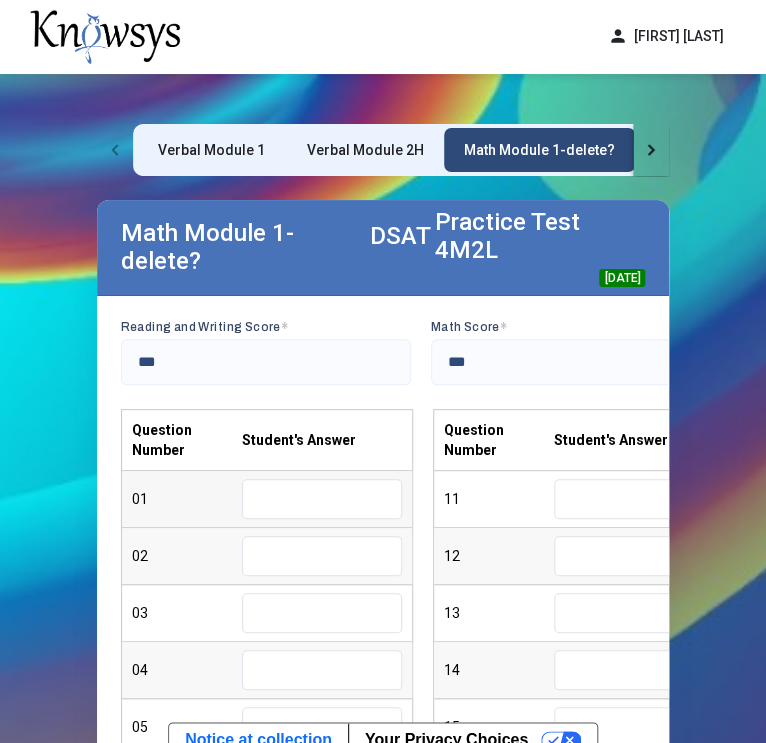 click at bounding box center [322, 499] 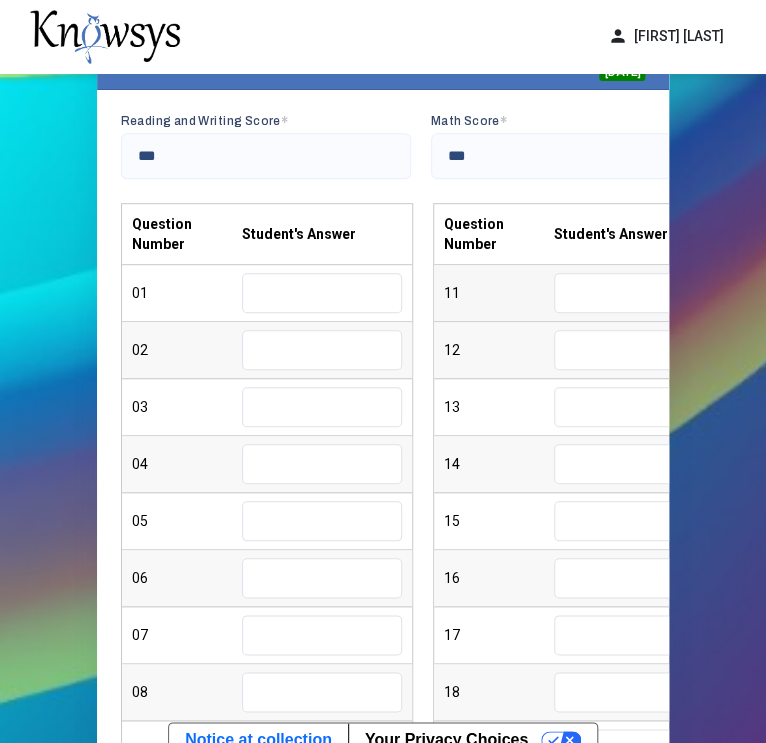 scroll, scrollTop: 207, scrollLeft: 0, axis: vertical 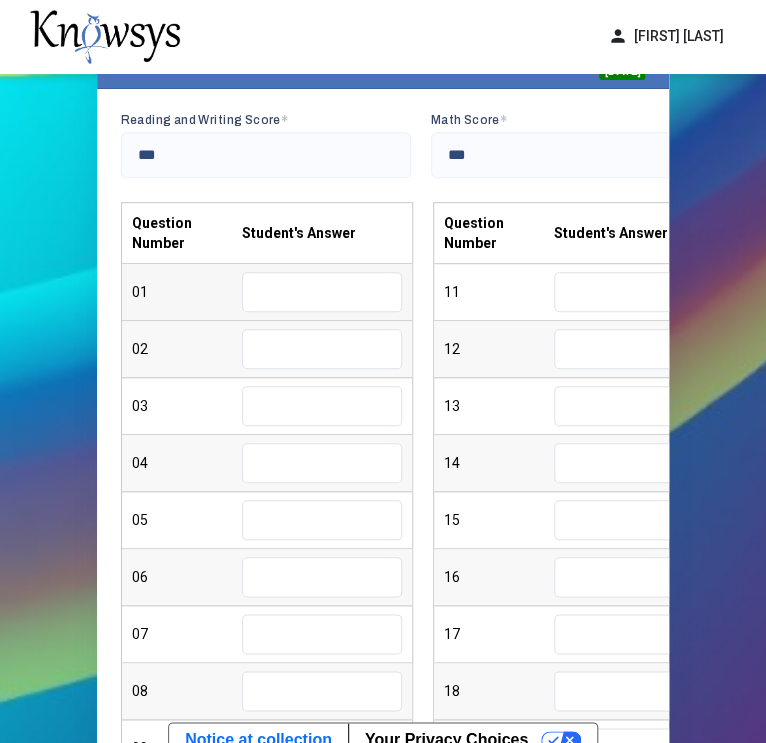 click at bounding box center (322, 292) 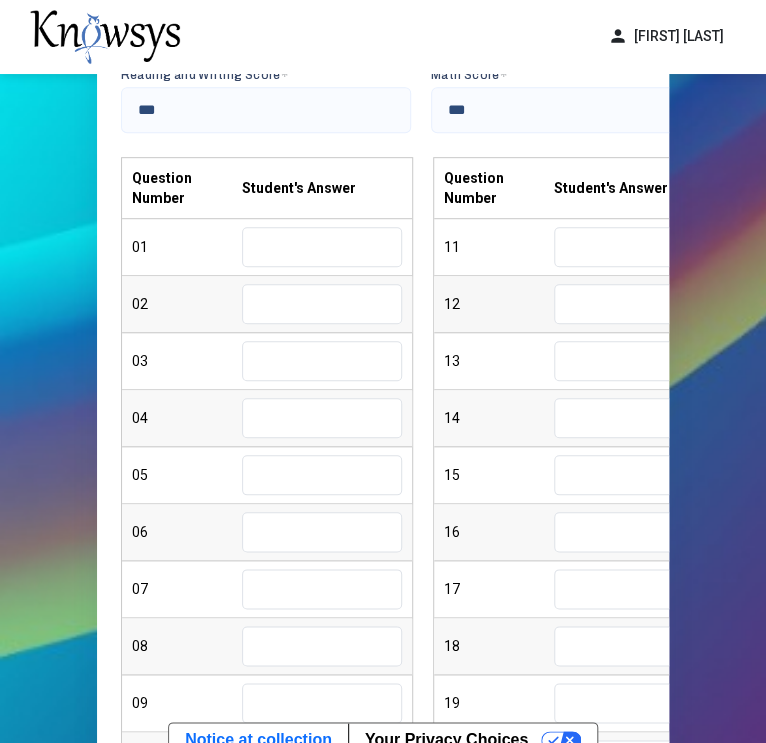scroll, scrollTop: 251, scrollLeft: 0, axis: vertical 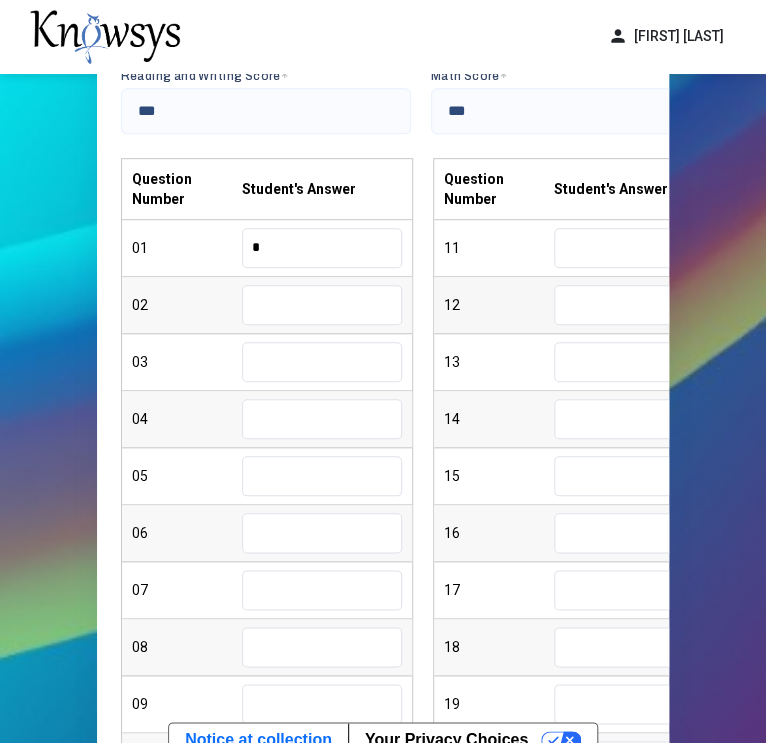 type on "*" 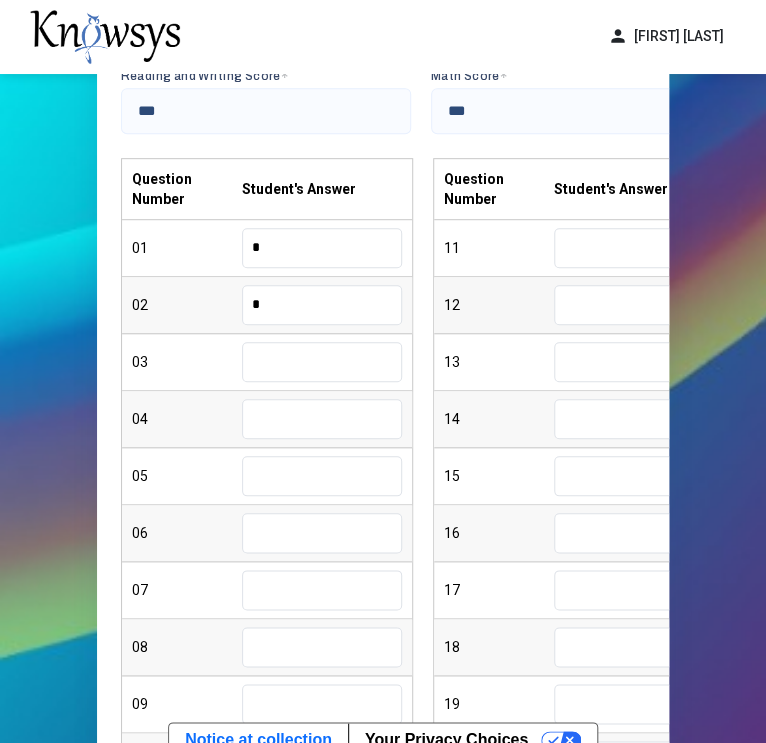 type on "*" 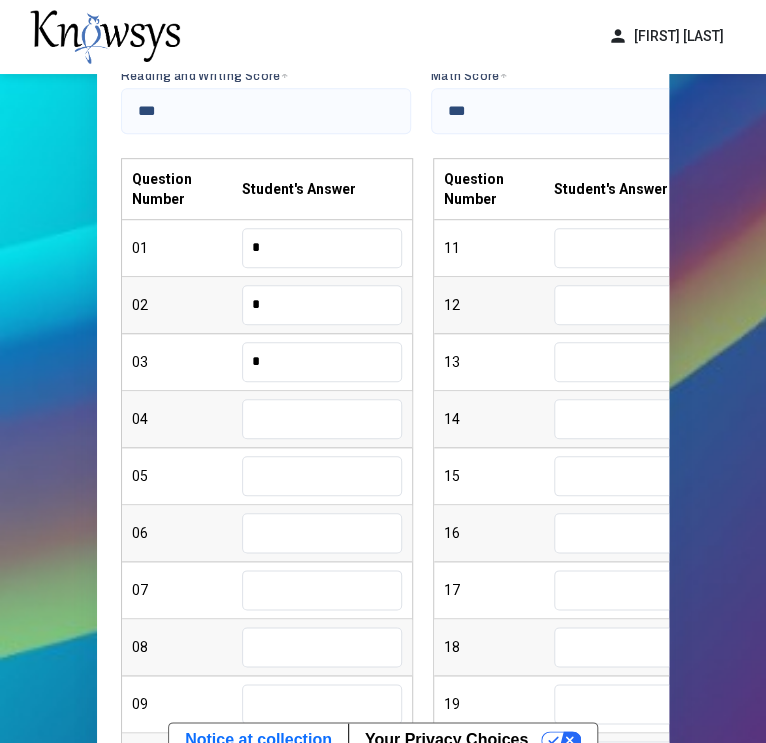 type on "*" 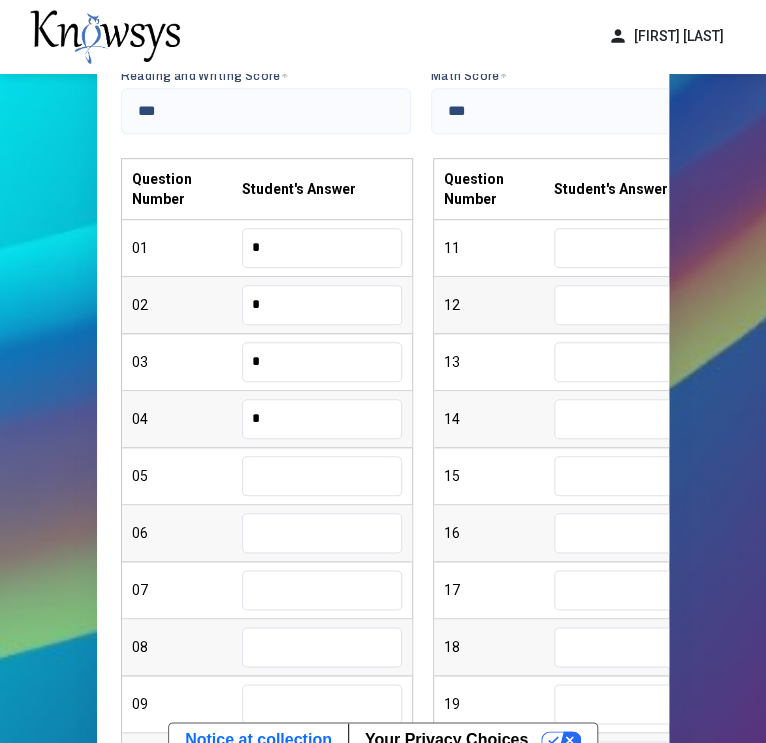 type on "*" 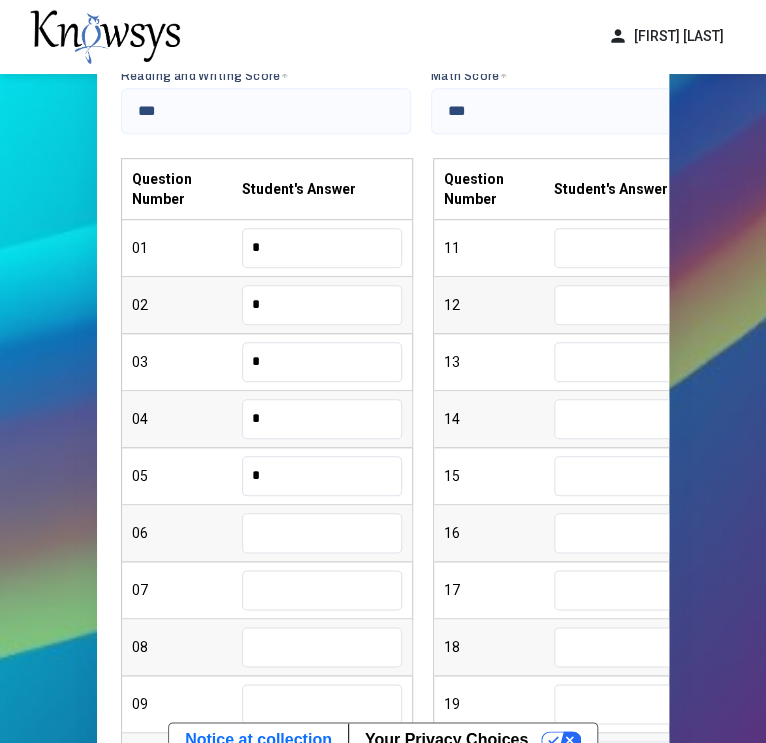 type on "*" 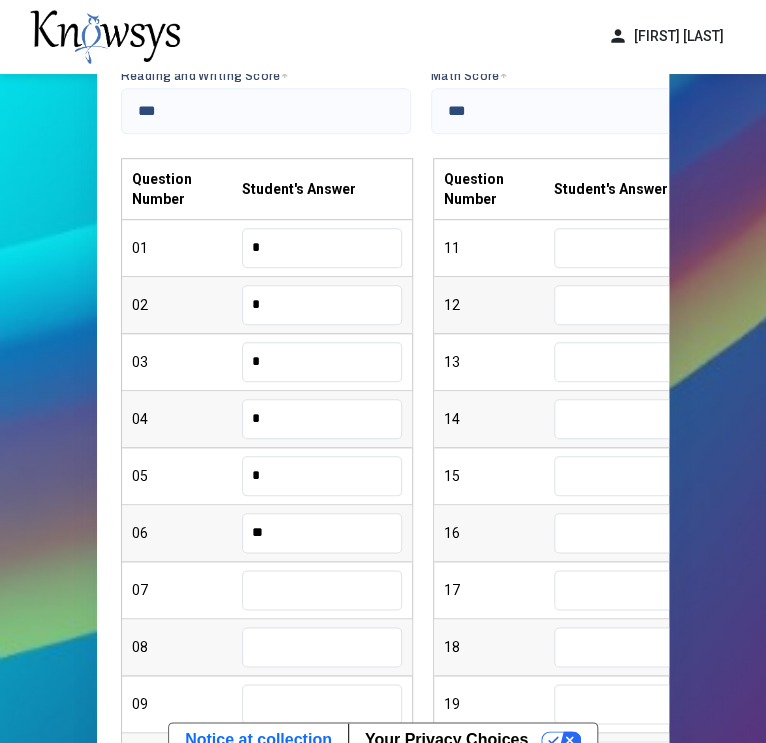 type on "**" 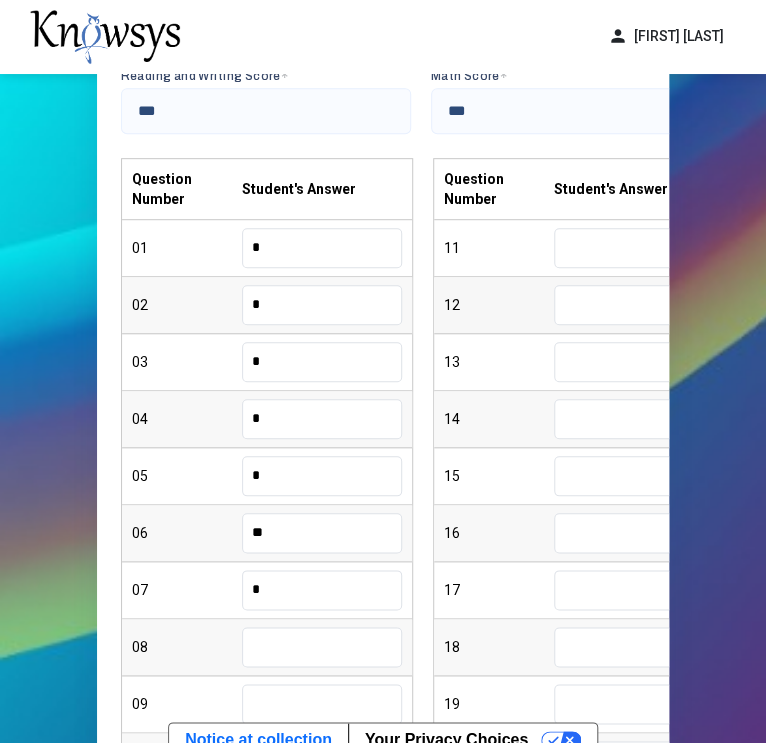 type on "*" 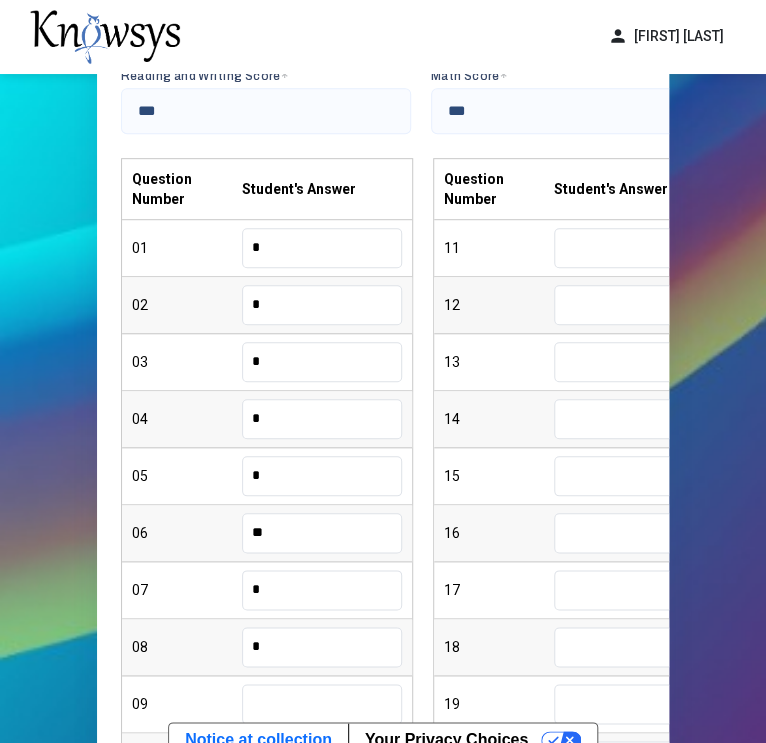type on "*" 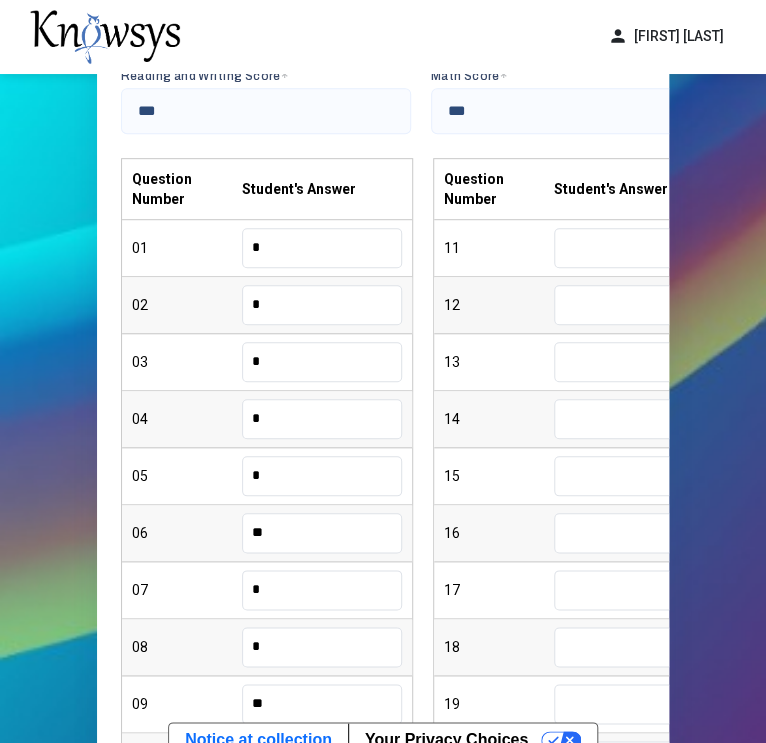 type on "**" 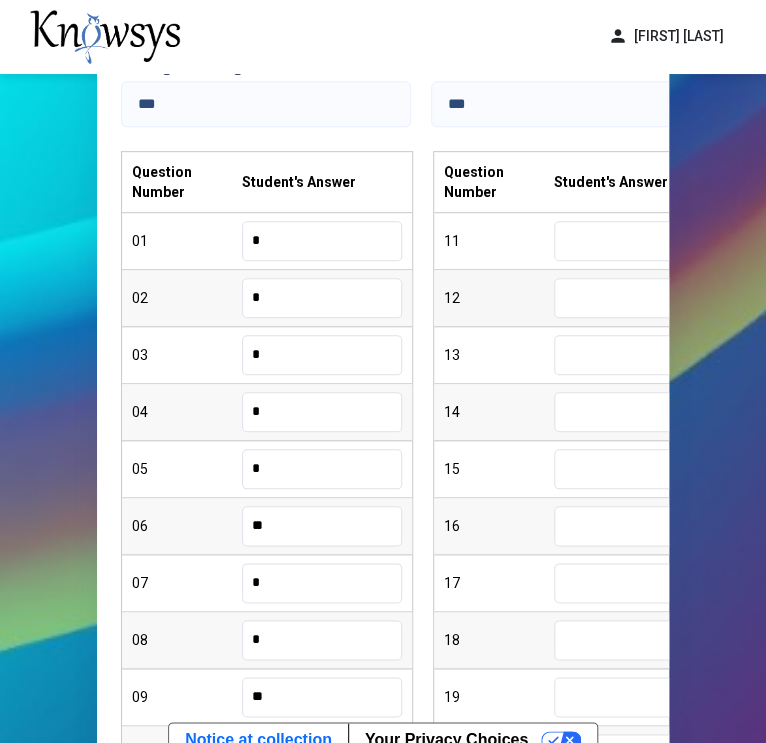 type on "*" 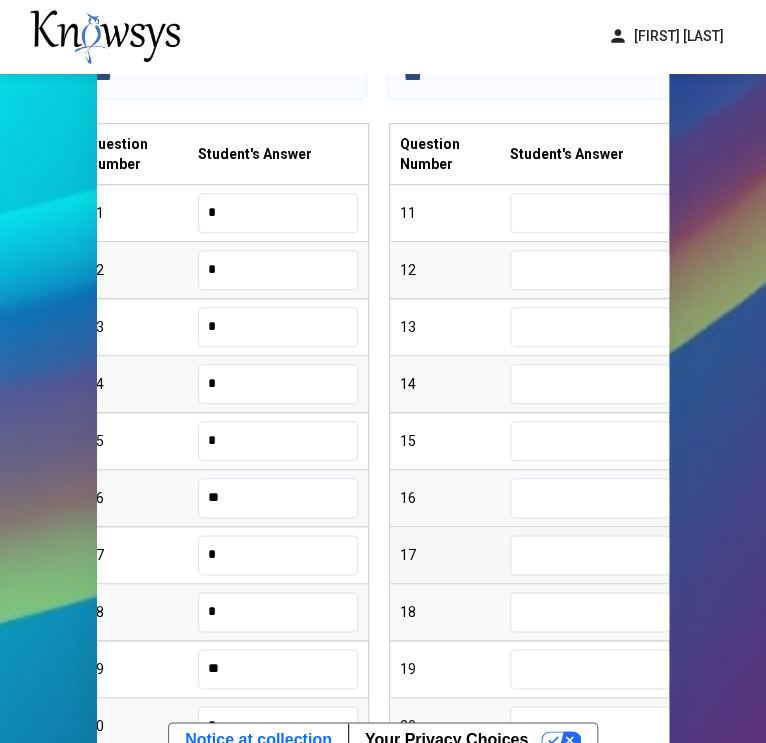 scroll, scrollTop: 284, scrollLeft: 0, axis: vertical 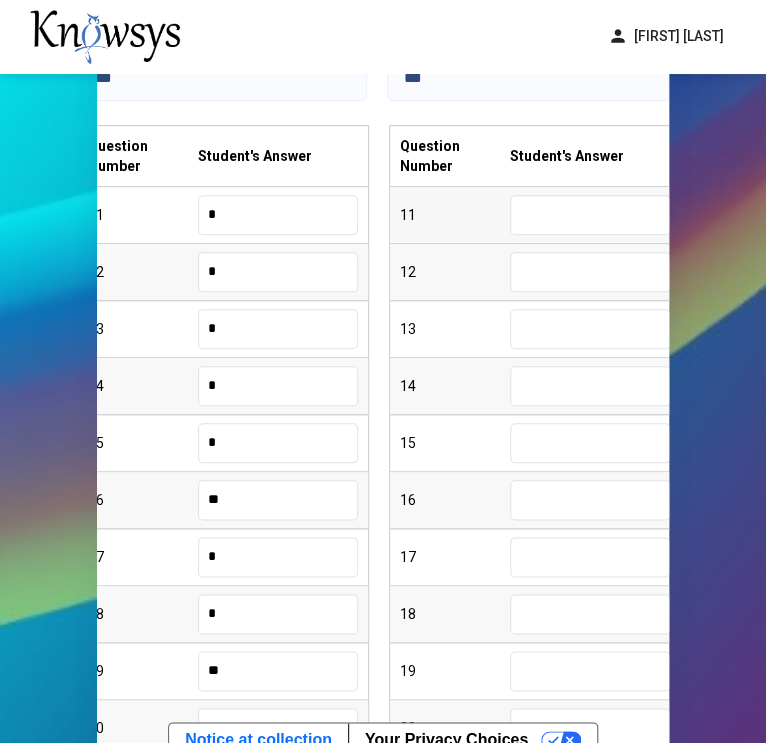 click at bounding box center (590, 215) 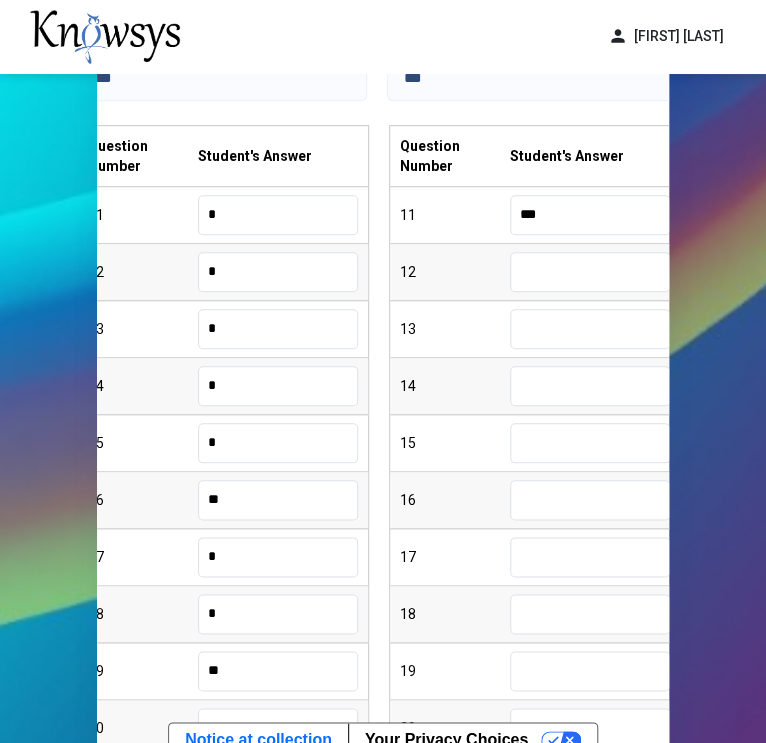 type on "***" 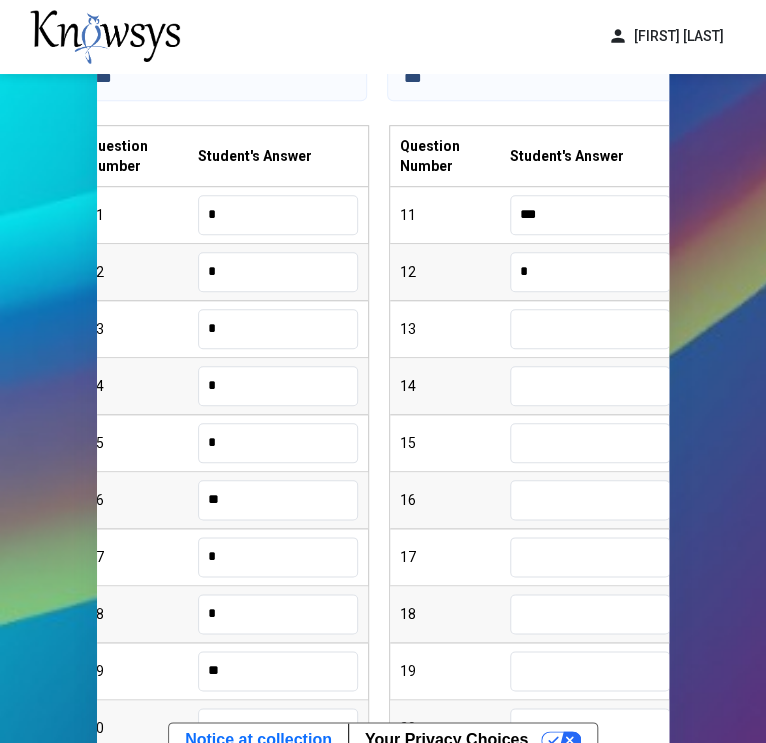 type on "*" 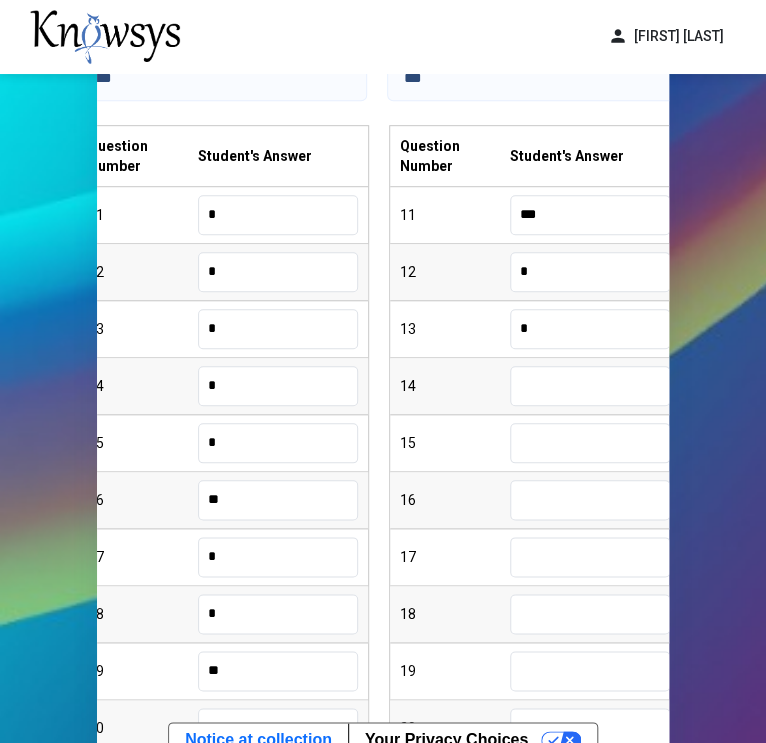 type on "*" 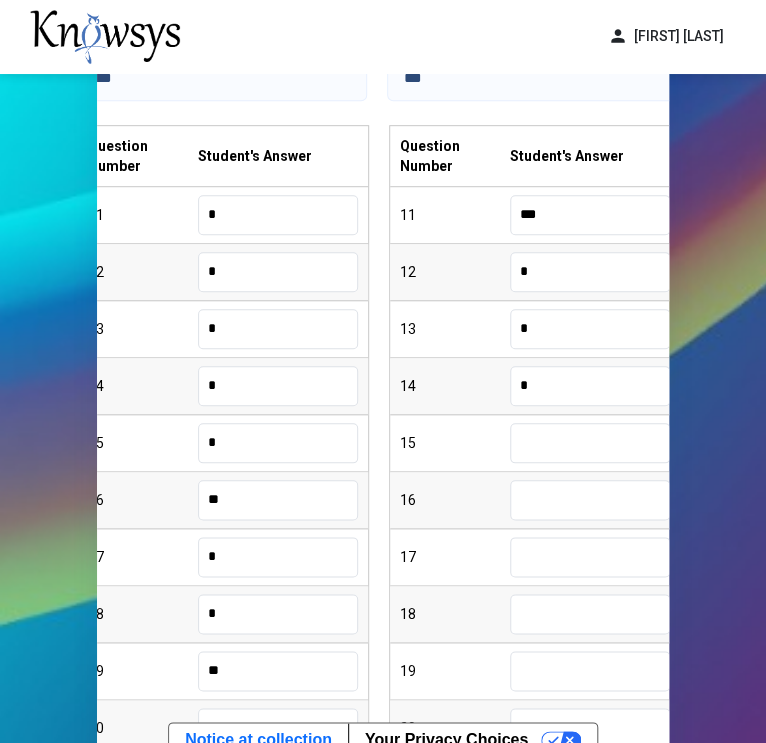 type on "*" 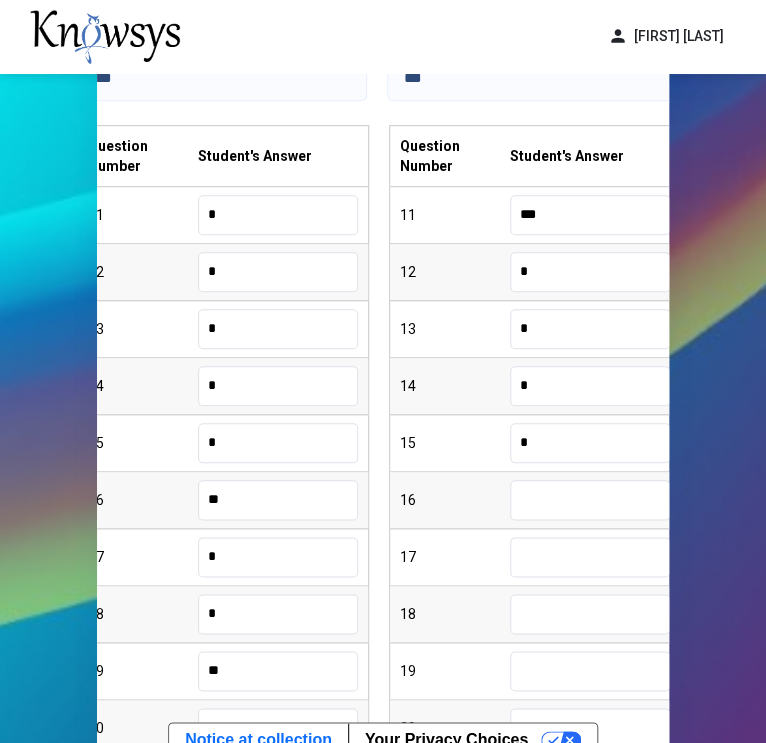 type on "*" 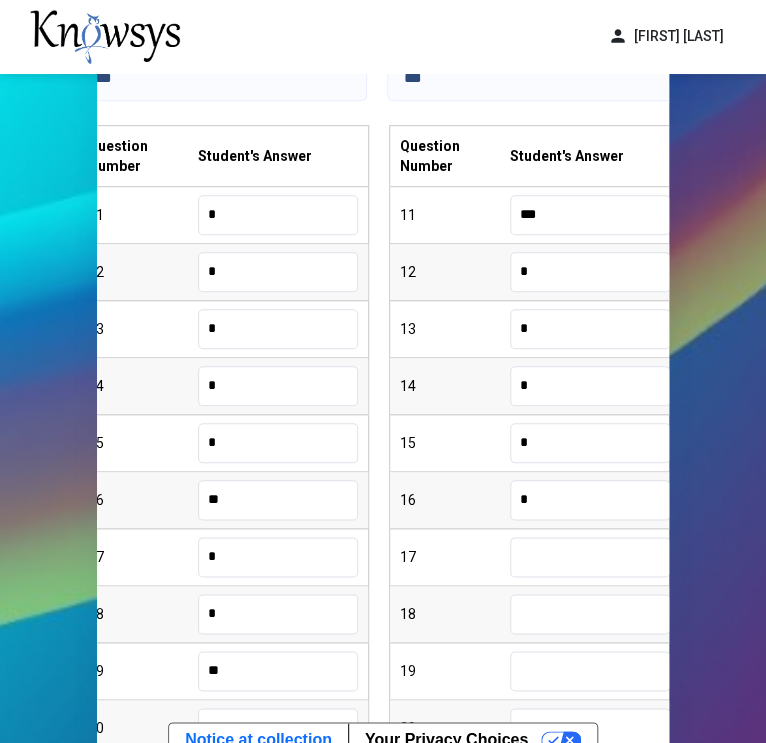 type on "*" 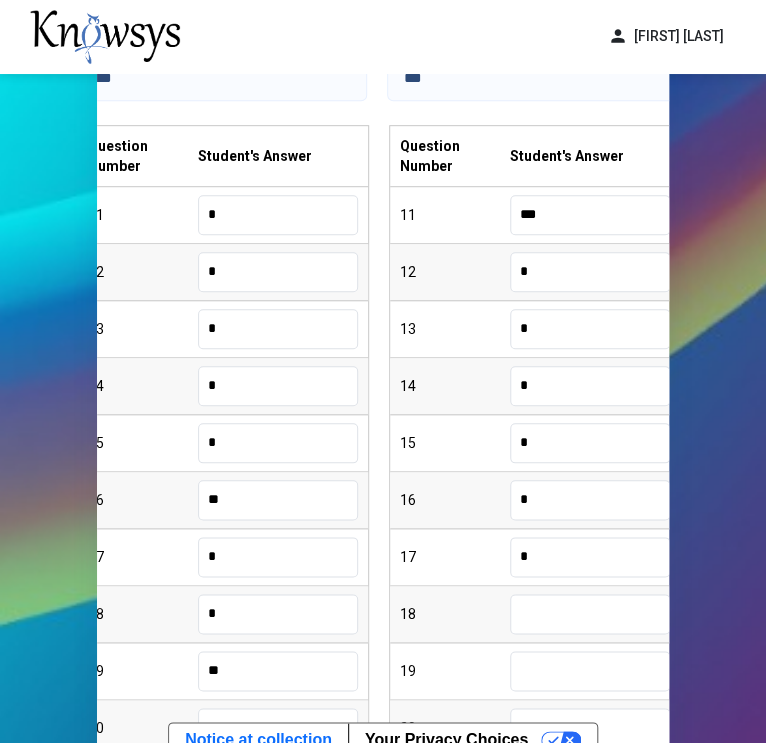 type on "*" 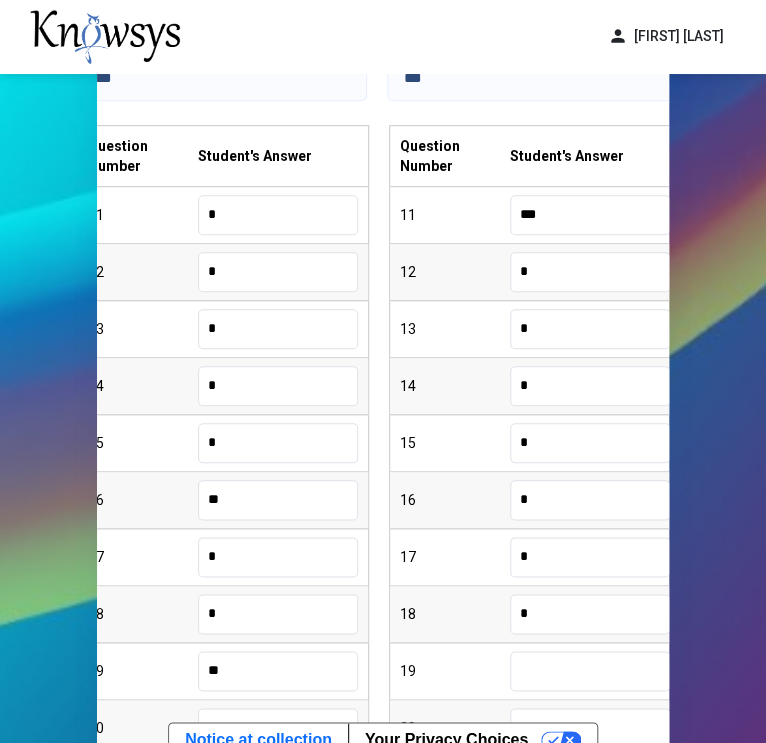 type on "*" 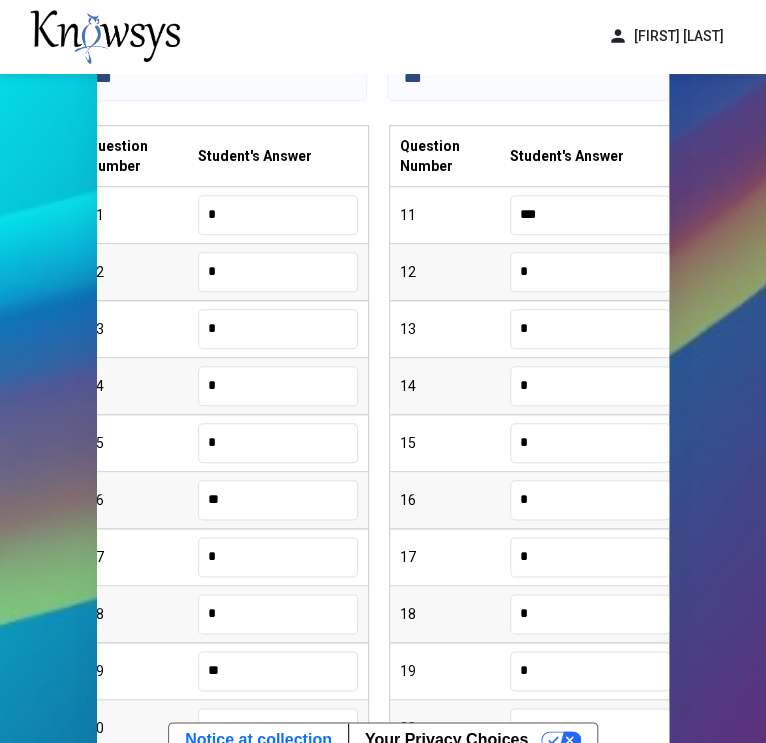 type on "*" 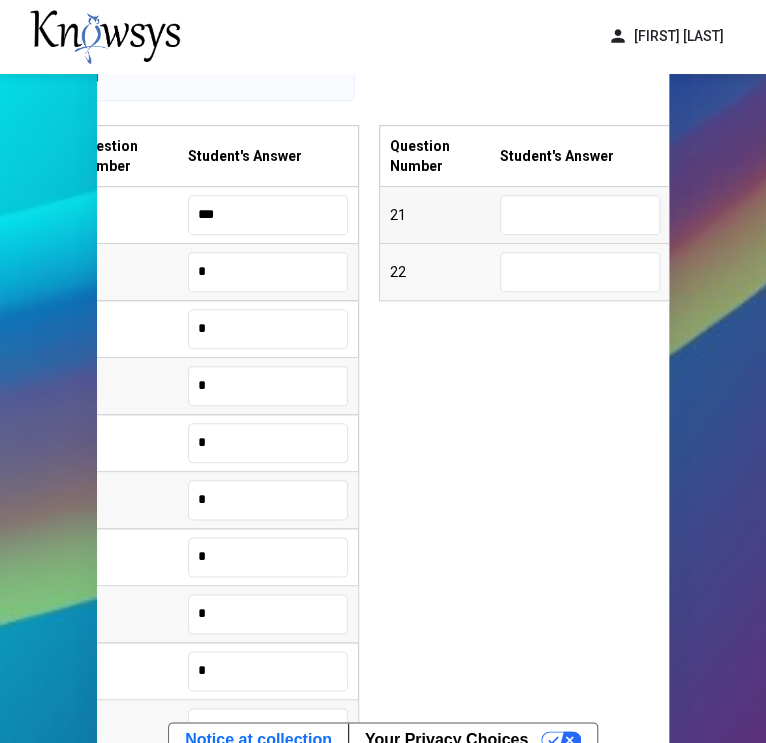click at bounding box center [580, 215] 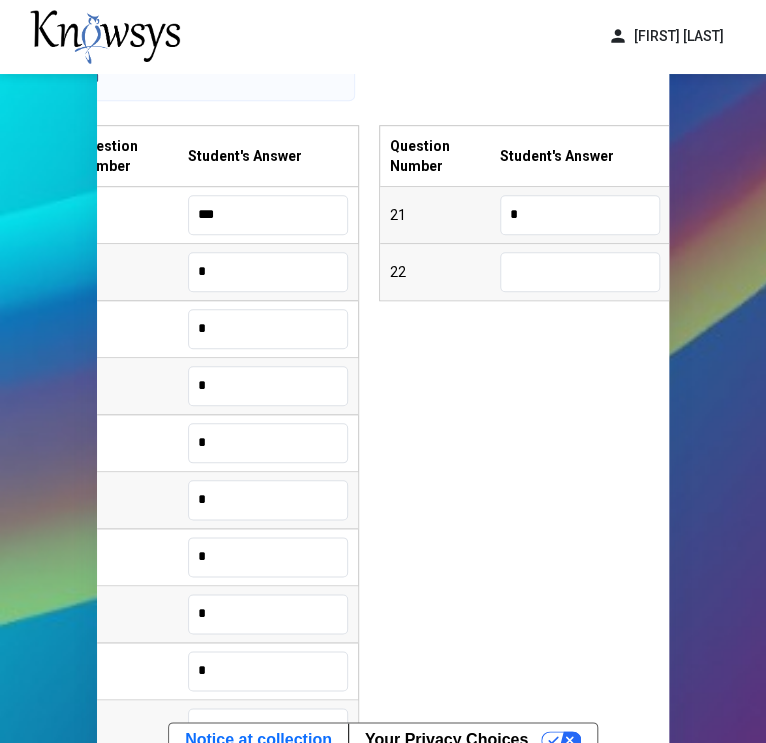 type on "*" 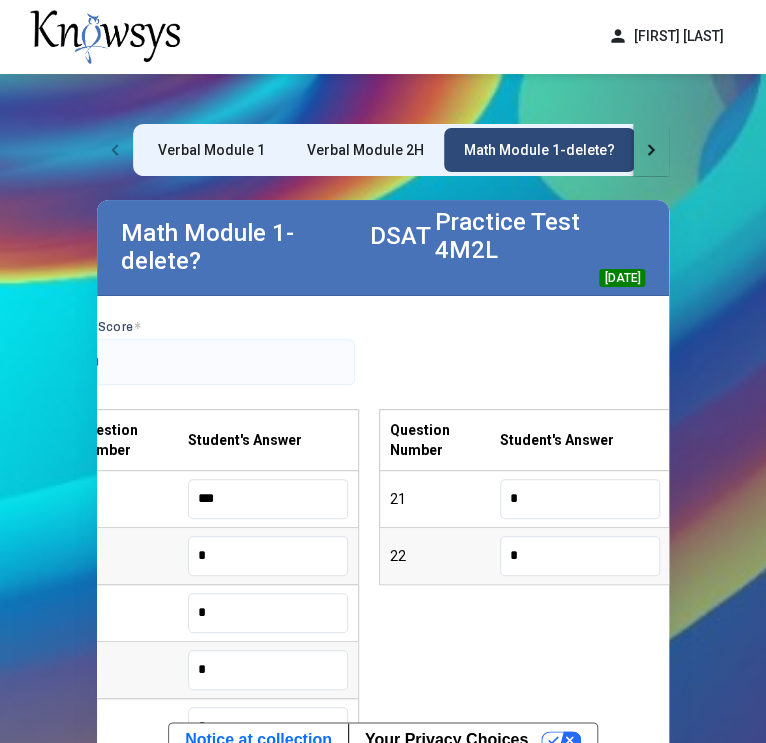 scroll, scrollTop: 3, scrollLeft: 0, axis: vertical 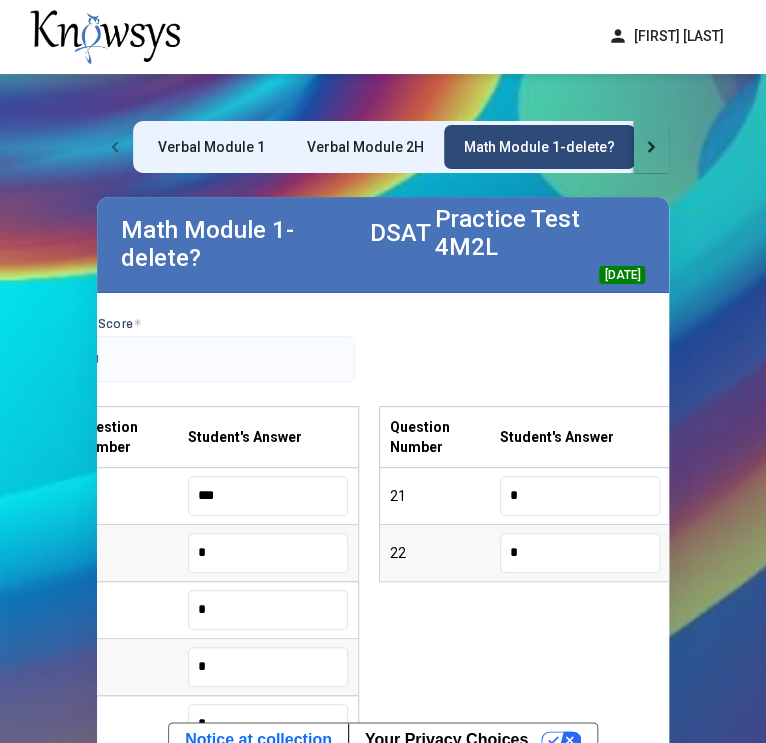 type on "*" 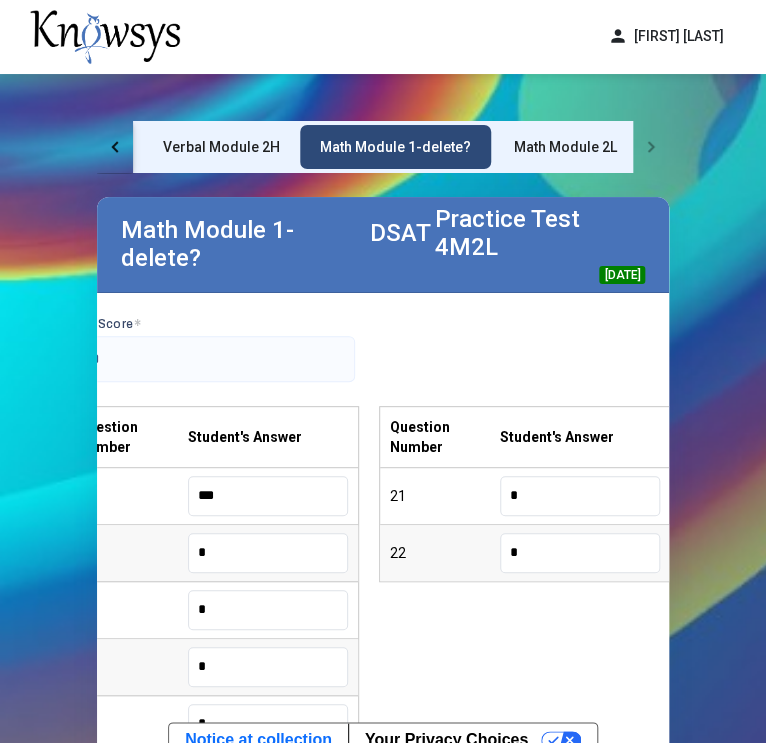 click on "Math Module 2L" at bounding box center (565, 147) 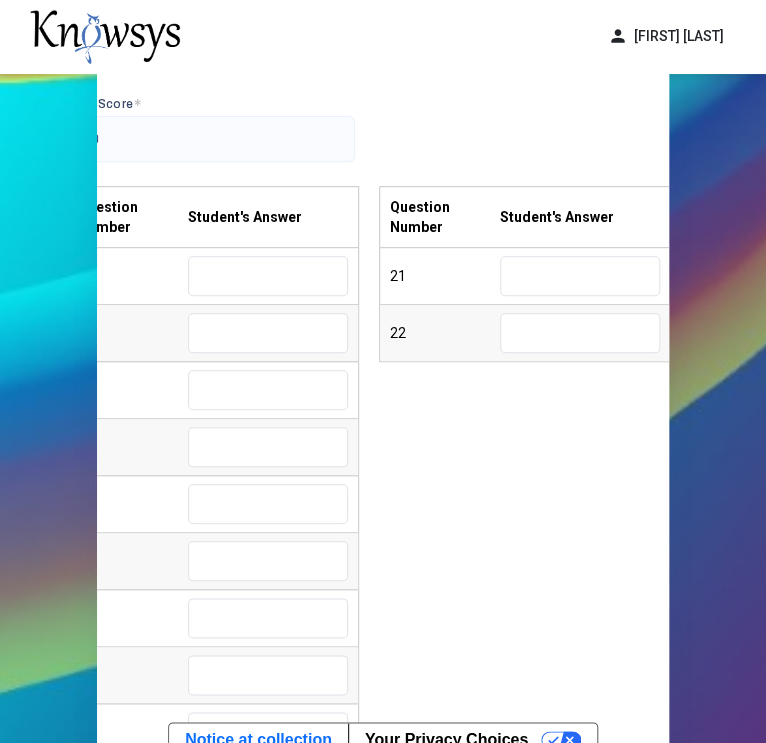 scroll, scrollTop: 199, scrollLeft: 0, axis: vertical 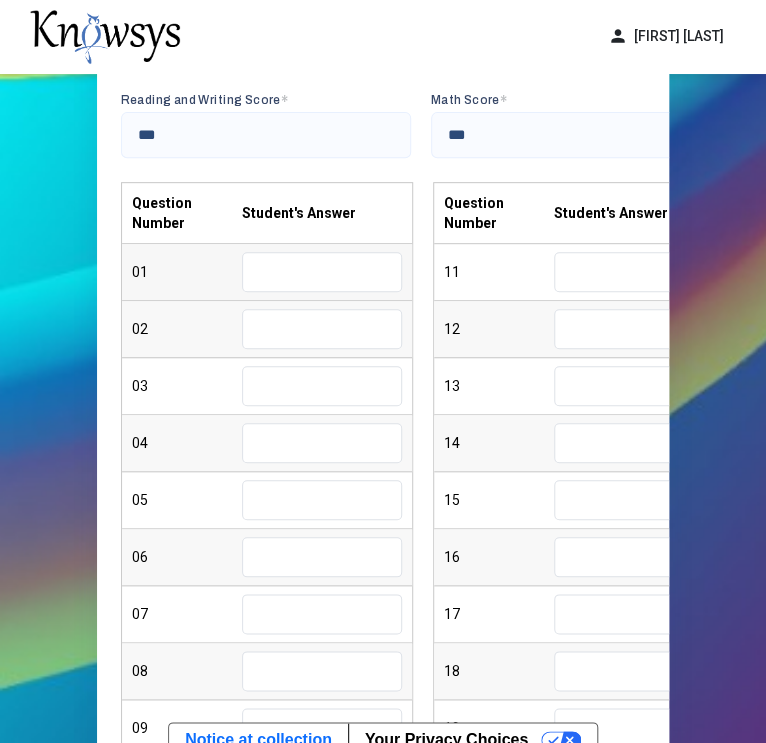 click at bounding box center (322, 272) 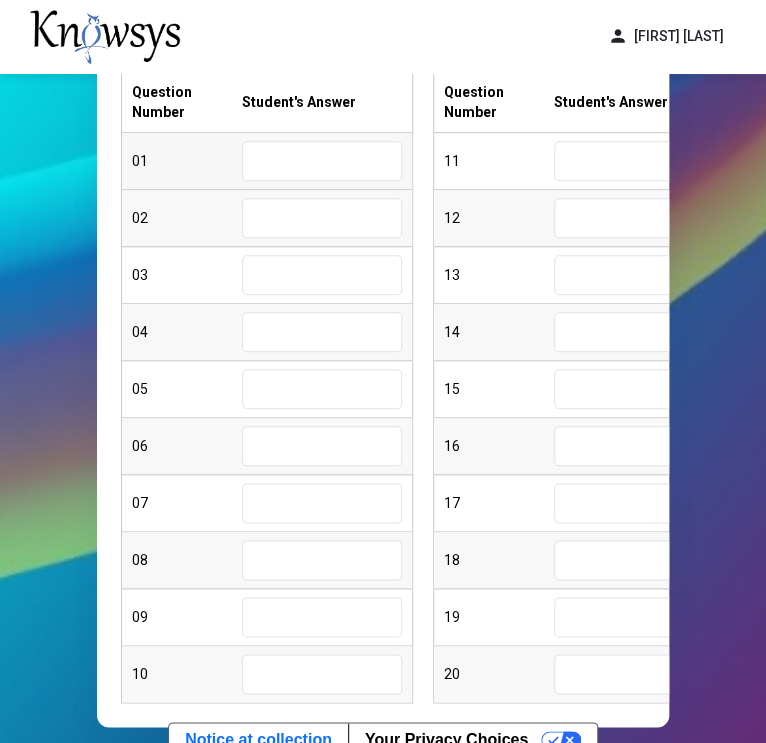 scroll, scrollTop: 308, scrollLeft: 0, axis: vertical 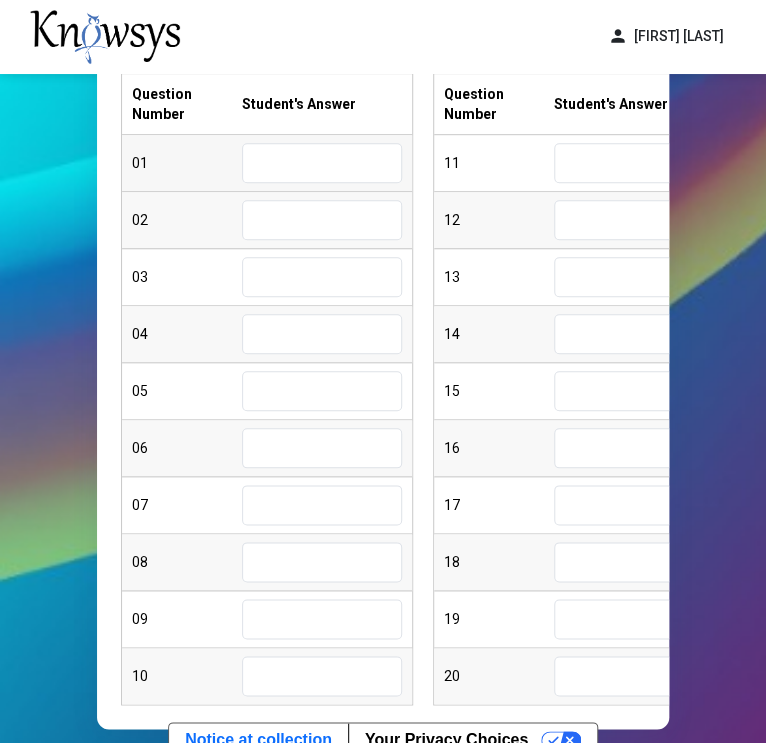 click at bounding box center (322, 163) 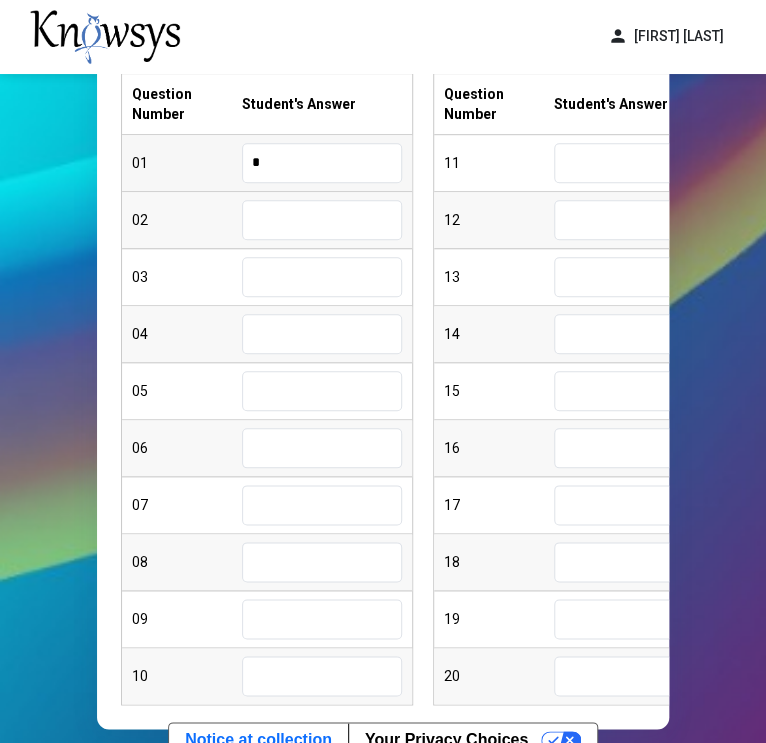 type on "*" 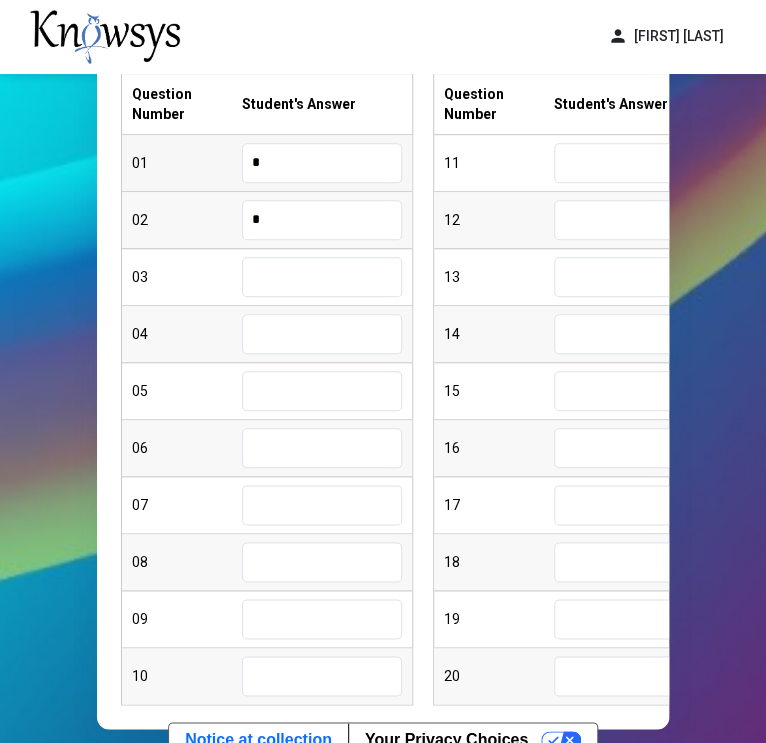 type on "*" 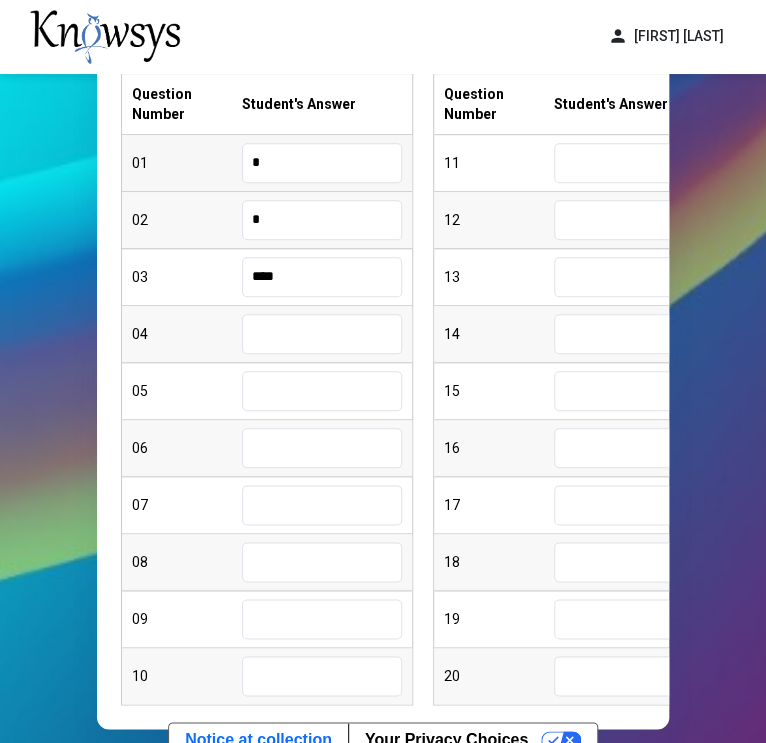 type on "****" 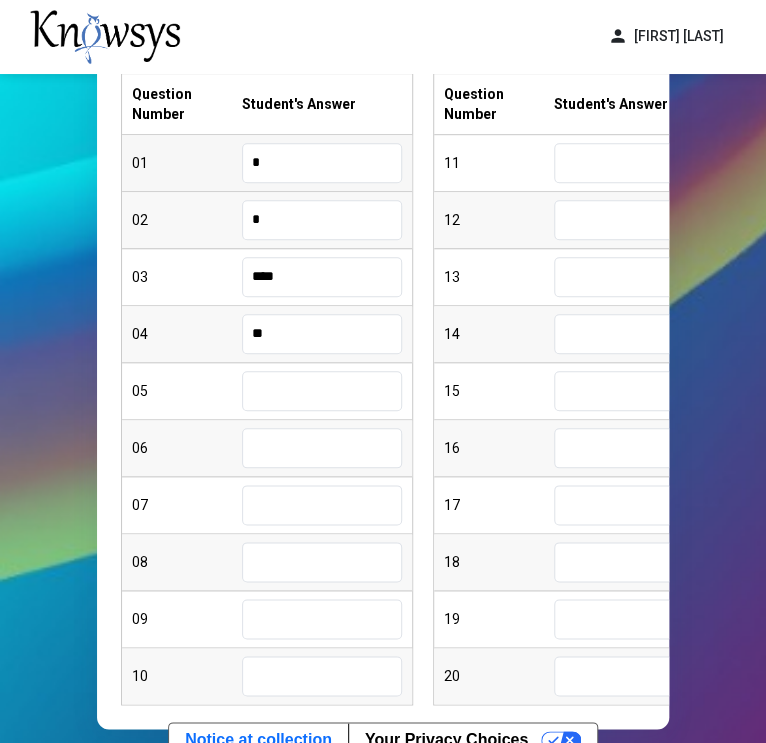 type on "**" 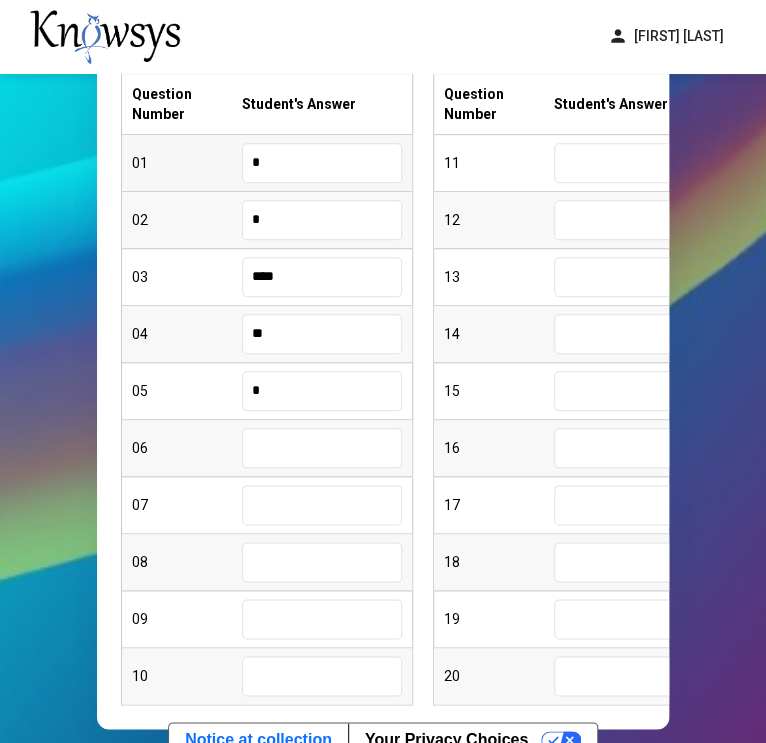type on "*" 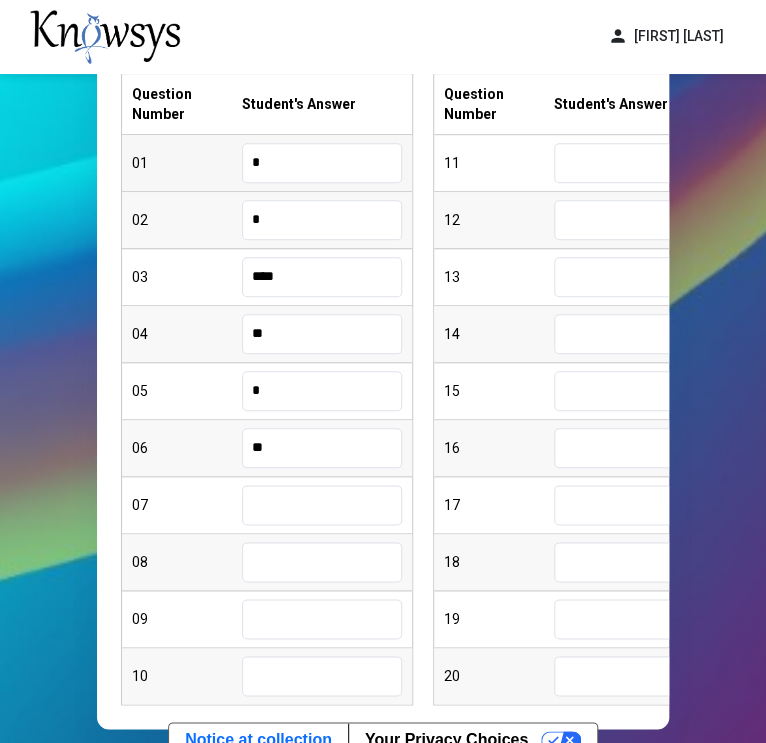 type on "**" 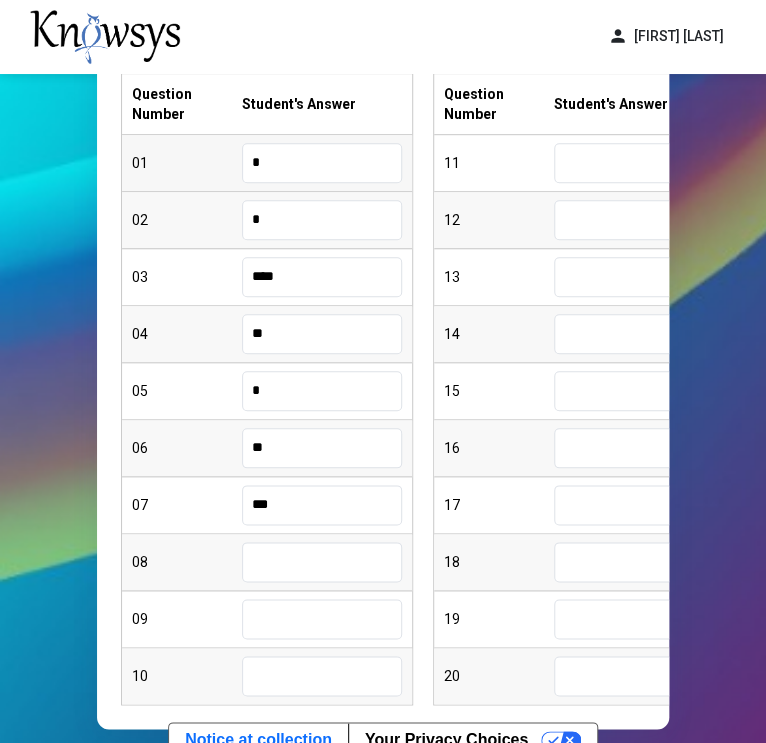 type on "***" 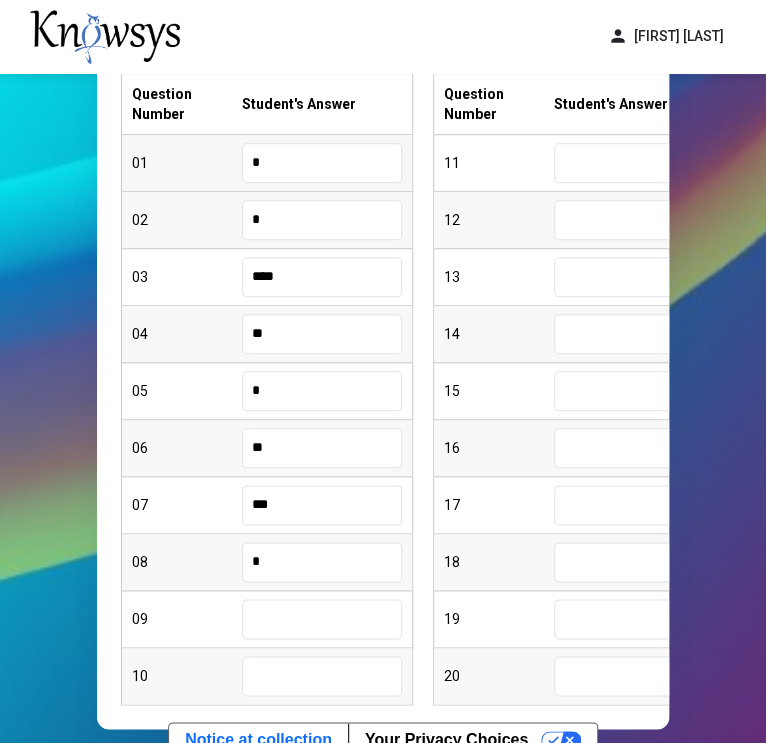 type on "*" 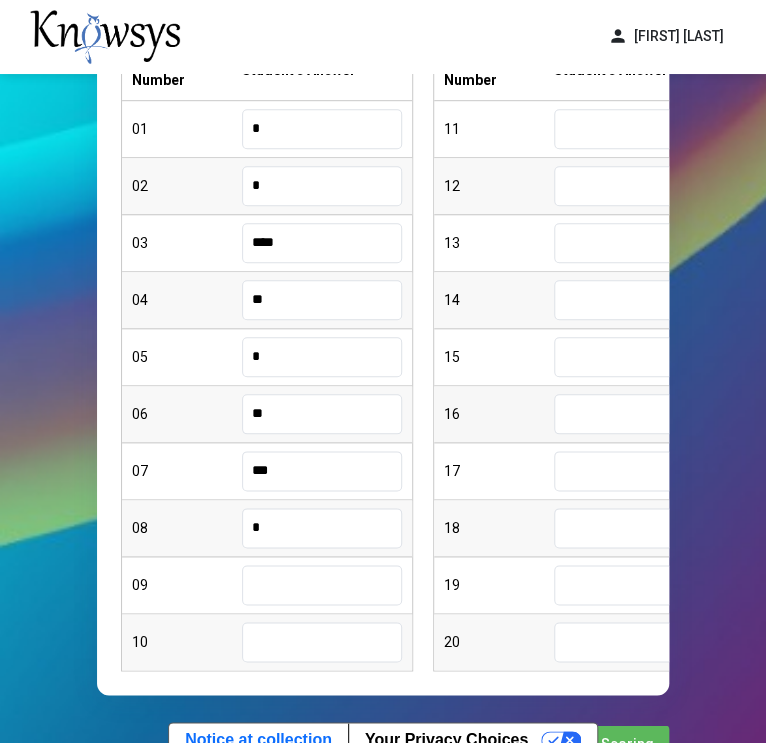 scroll, scrollTop: 360, scrollLeft: 0, axis: vertical 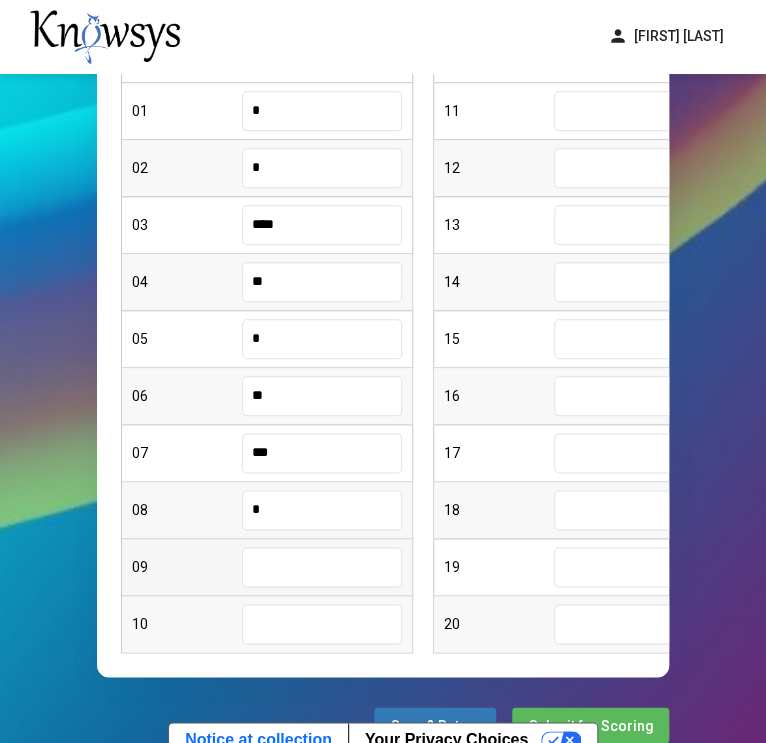 click at bounding box center [322, 567] 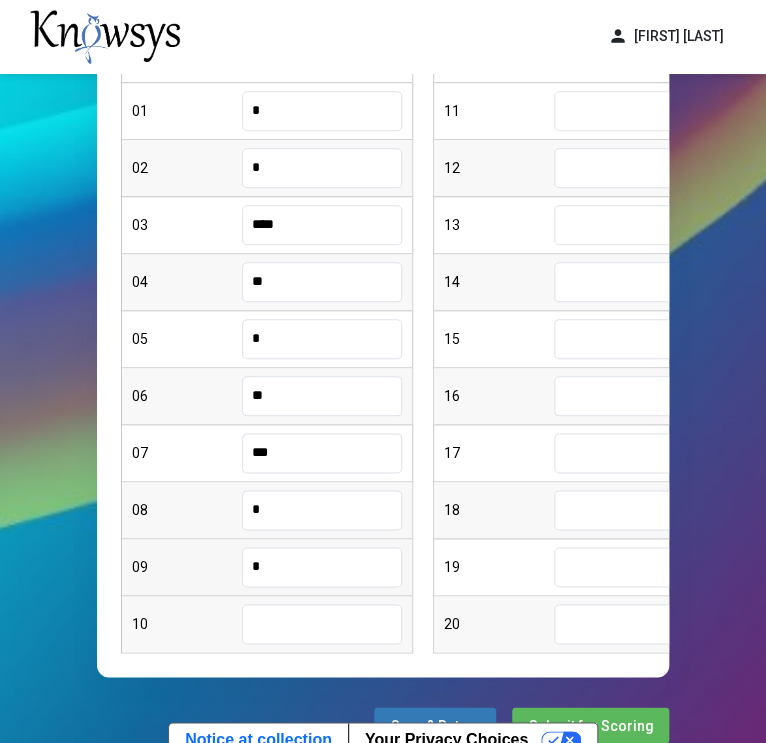 type on "*" 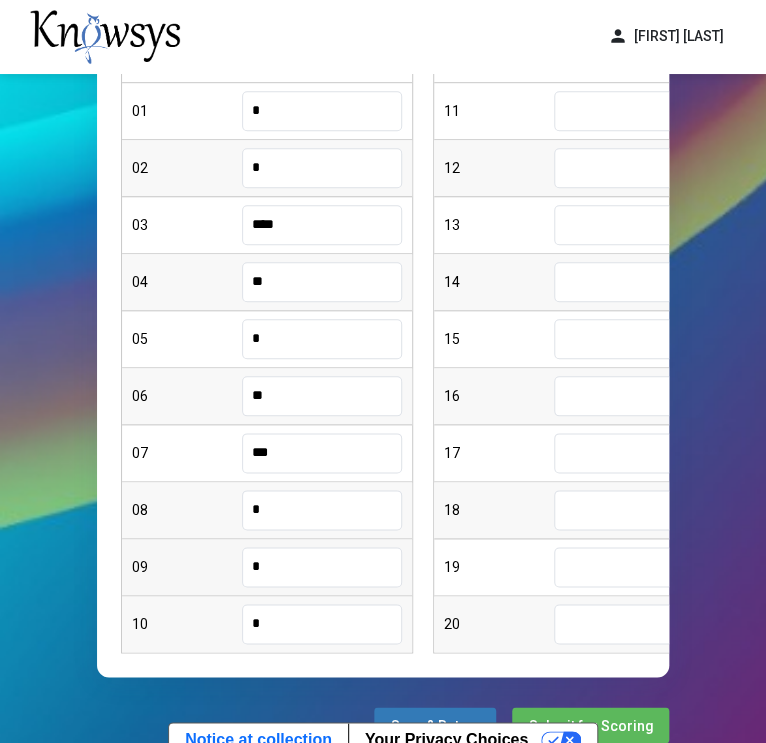type on "*" 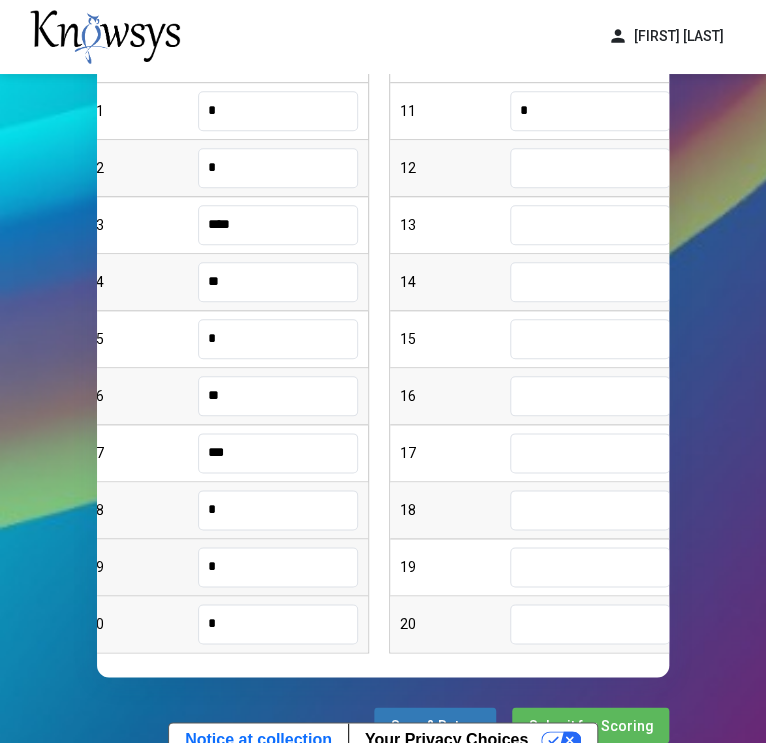 type on "*" 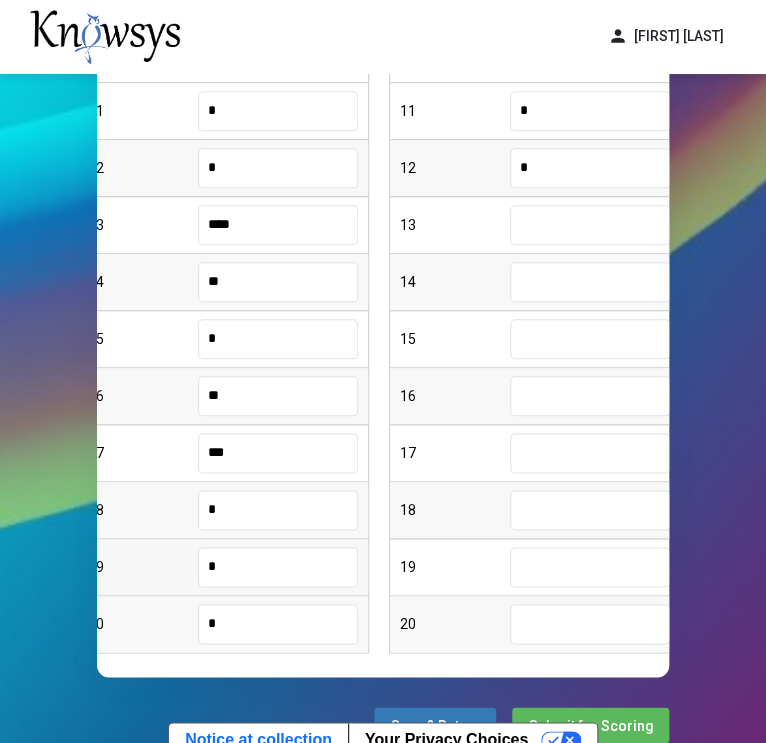type on "*" 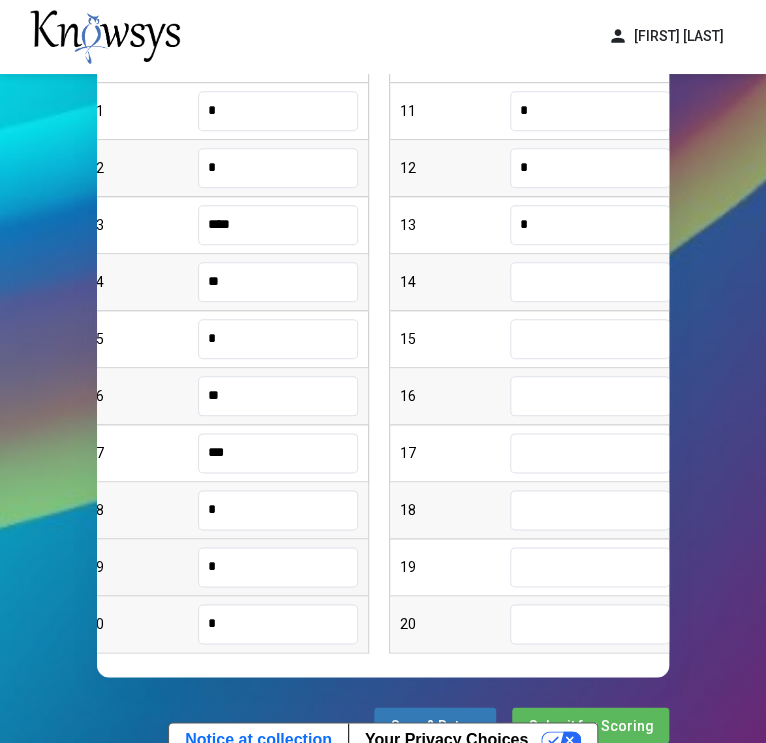 type on "*" 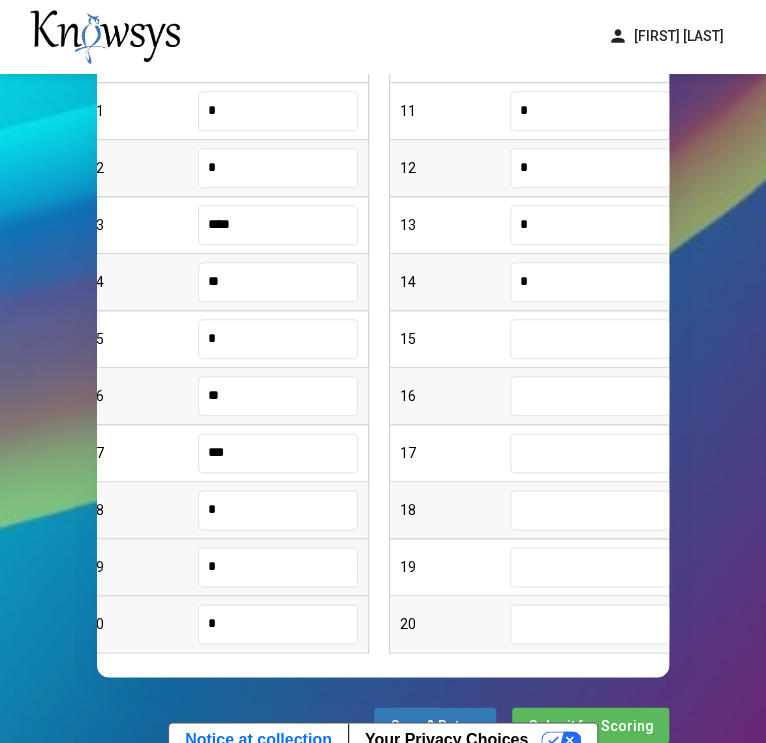 type on "*" 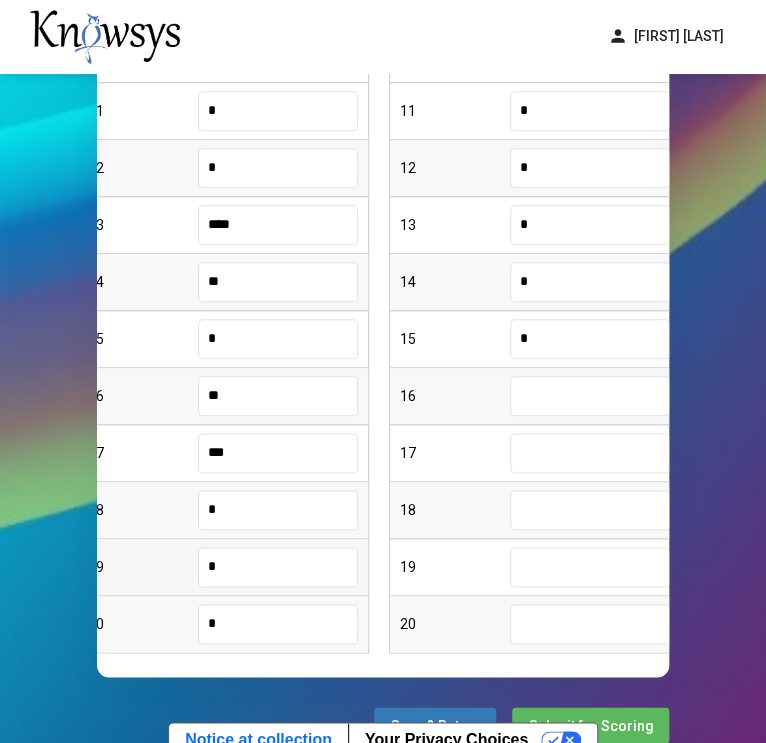 type on "*" 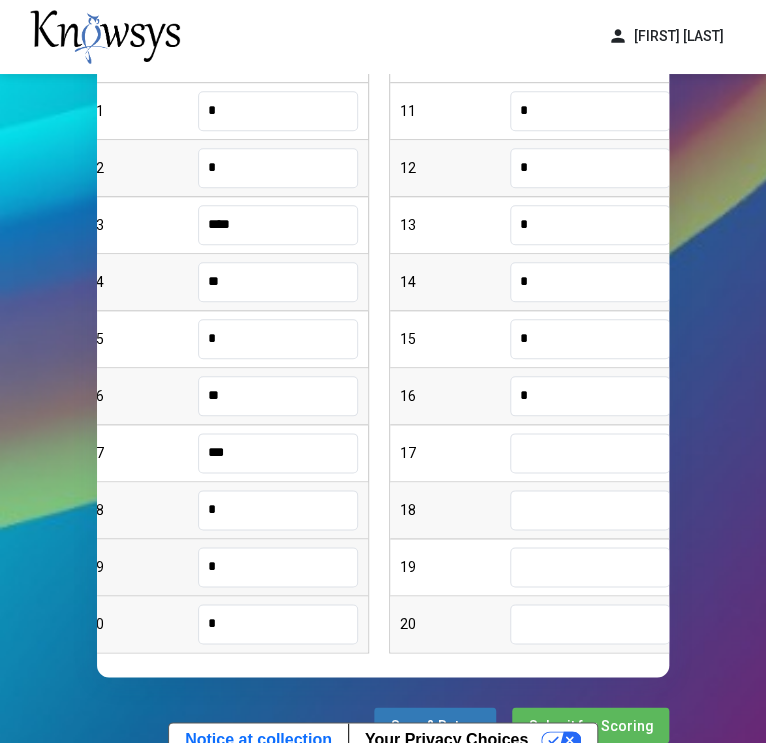 type on "*" 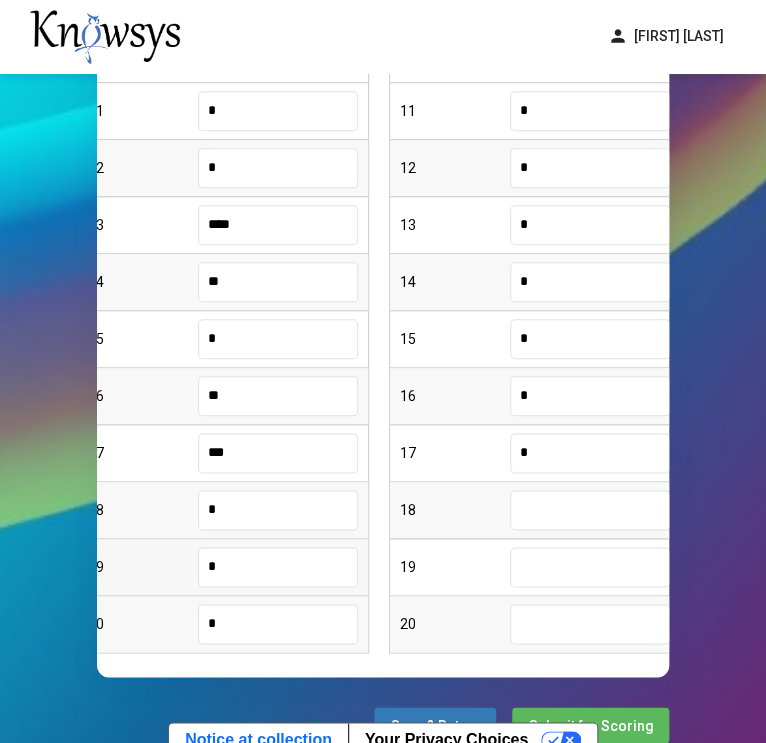 type on "*" 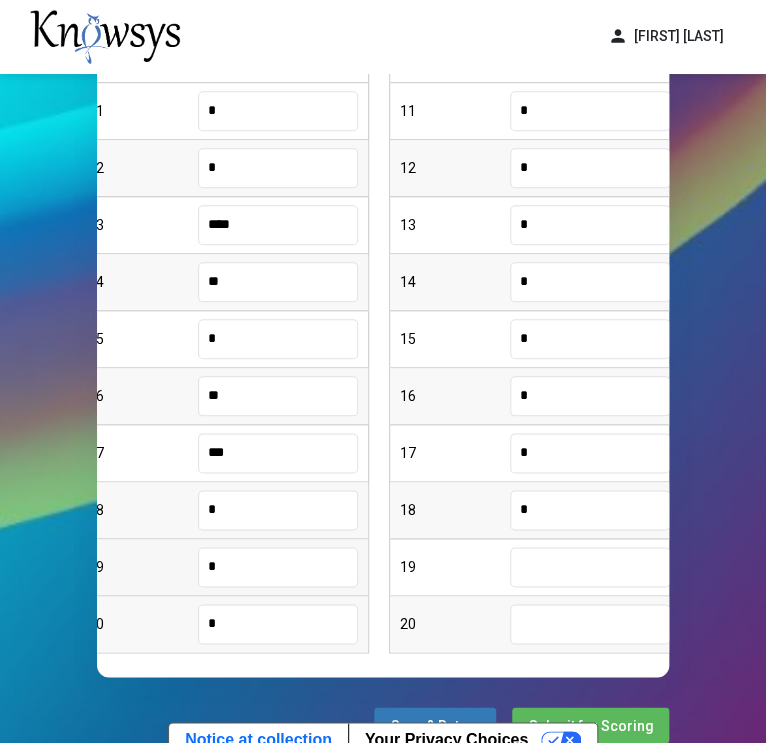 type on "*" 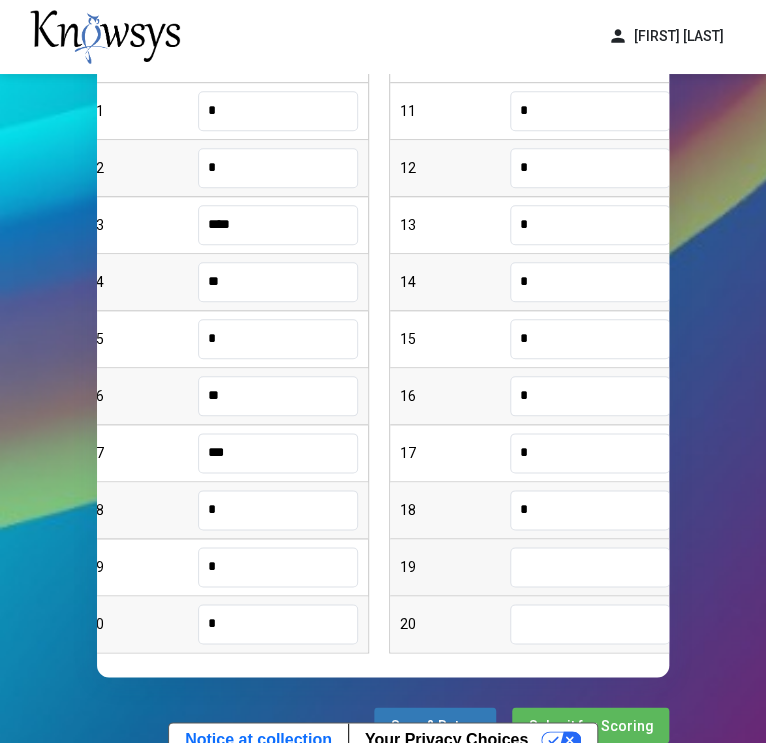 click at bounding box center [590, 567] 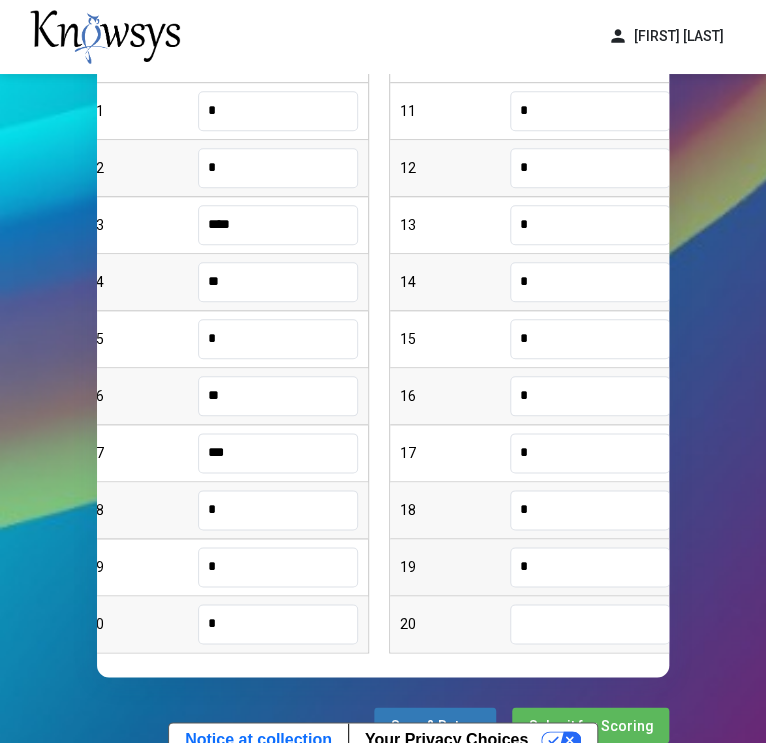 type on "*" 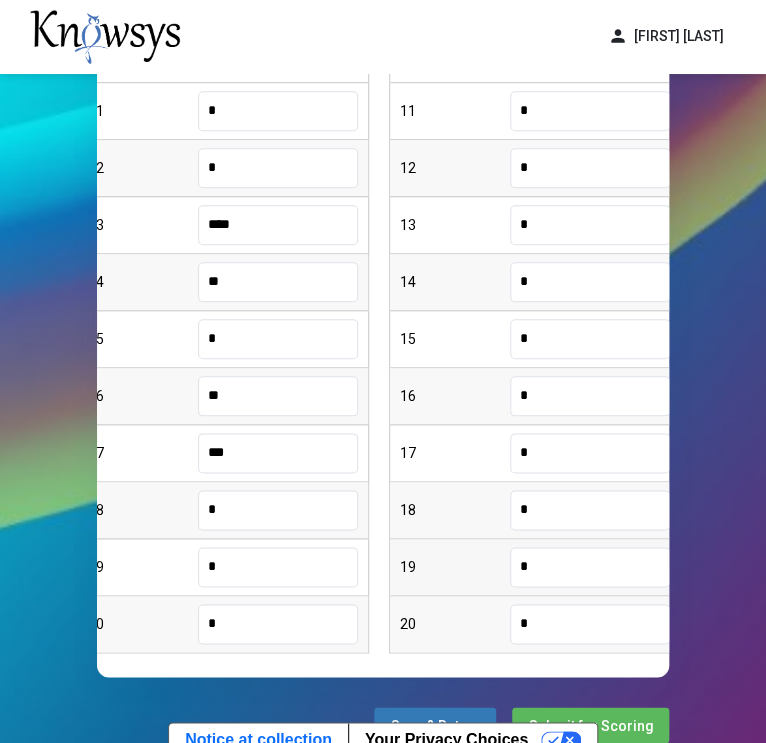 type on "*" 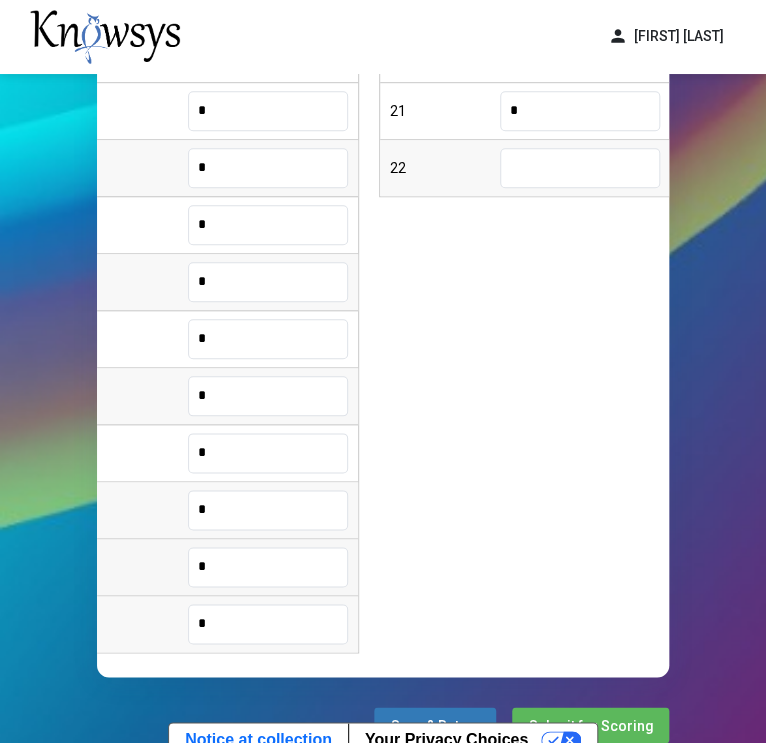 type on "*" 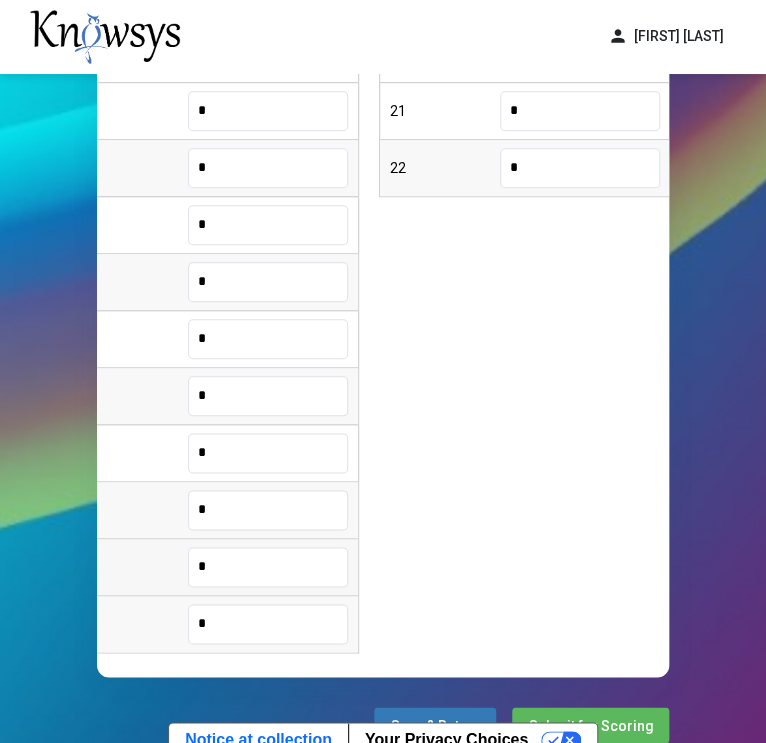 type on "*" 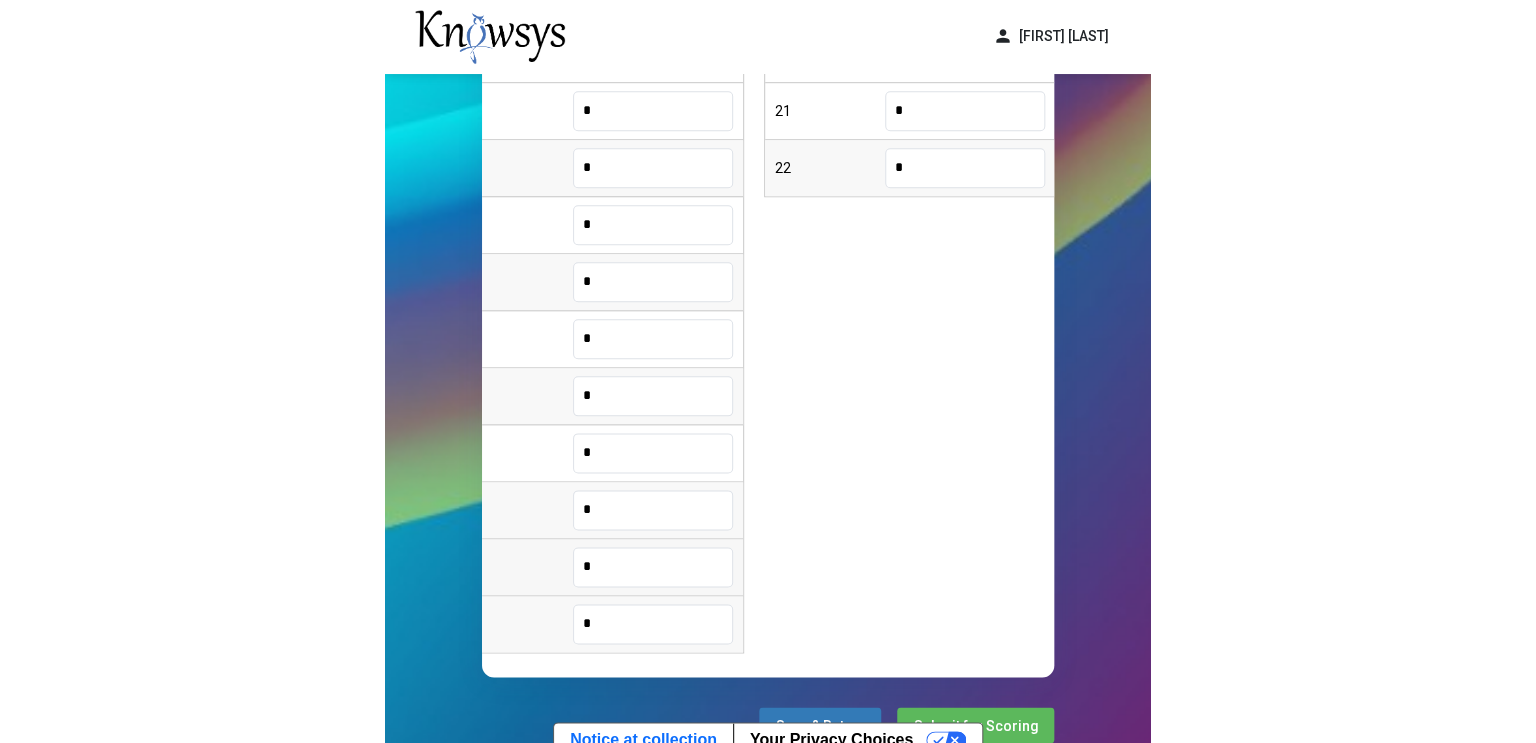 scroll, scrollTop: 0, scrollLeft: 0, axis: both 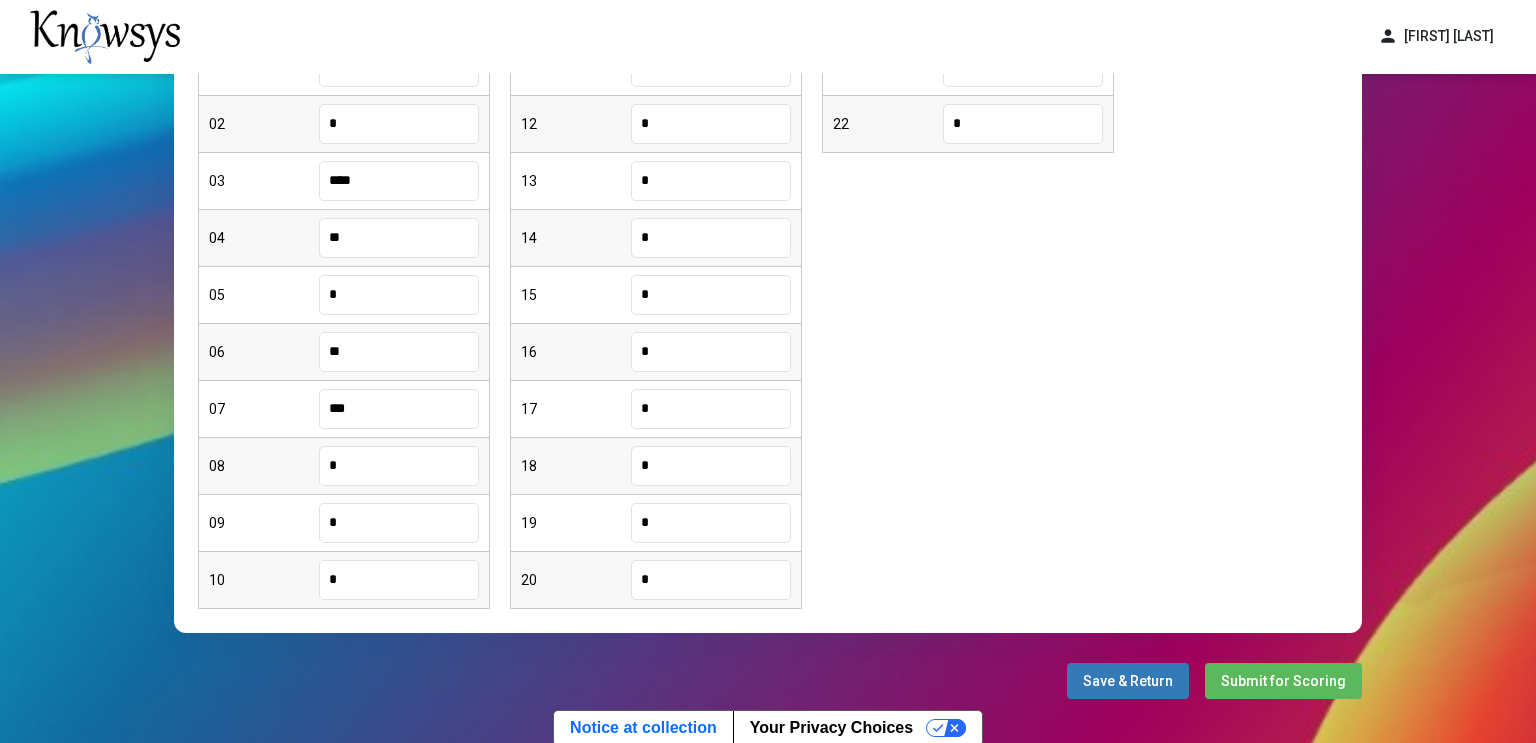 click on "Submit for Scoring" at bounding box center [1283, 681] 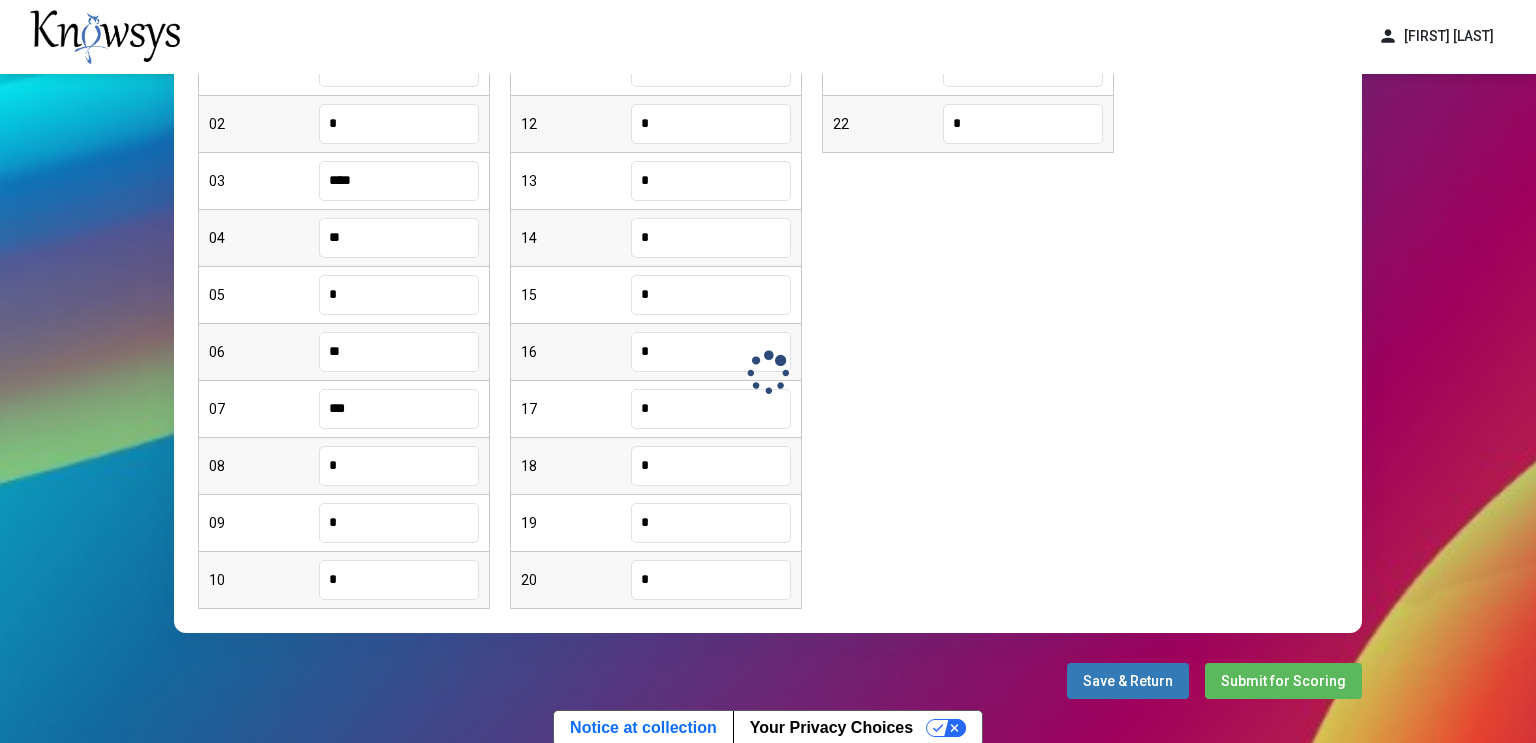 scroll, scrollTop: 0, scrollLeft: 0, axis: both 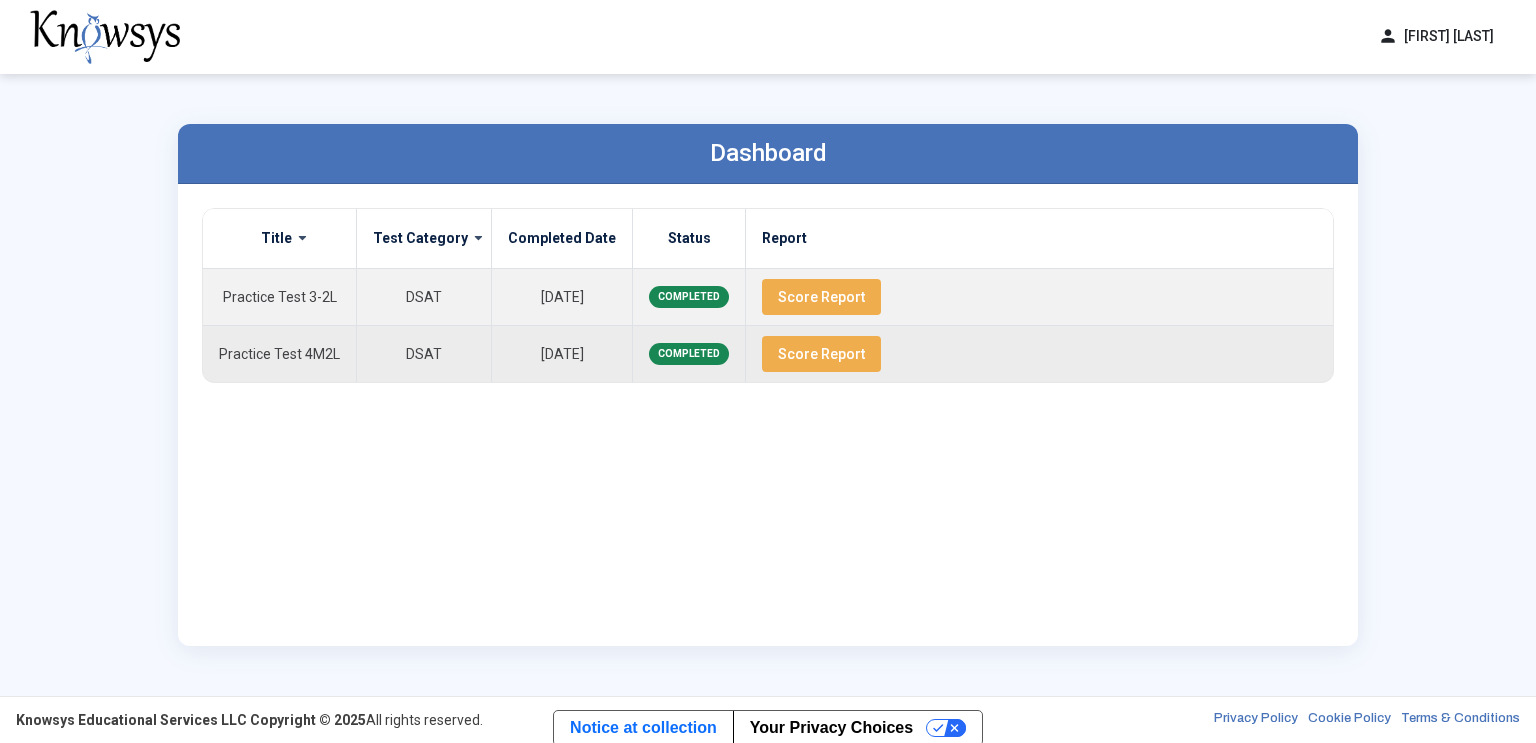 click on "Score Report" at bounding box center [821, 354] 